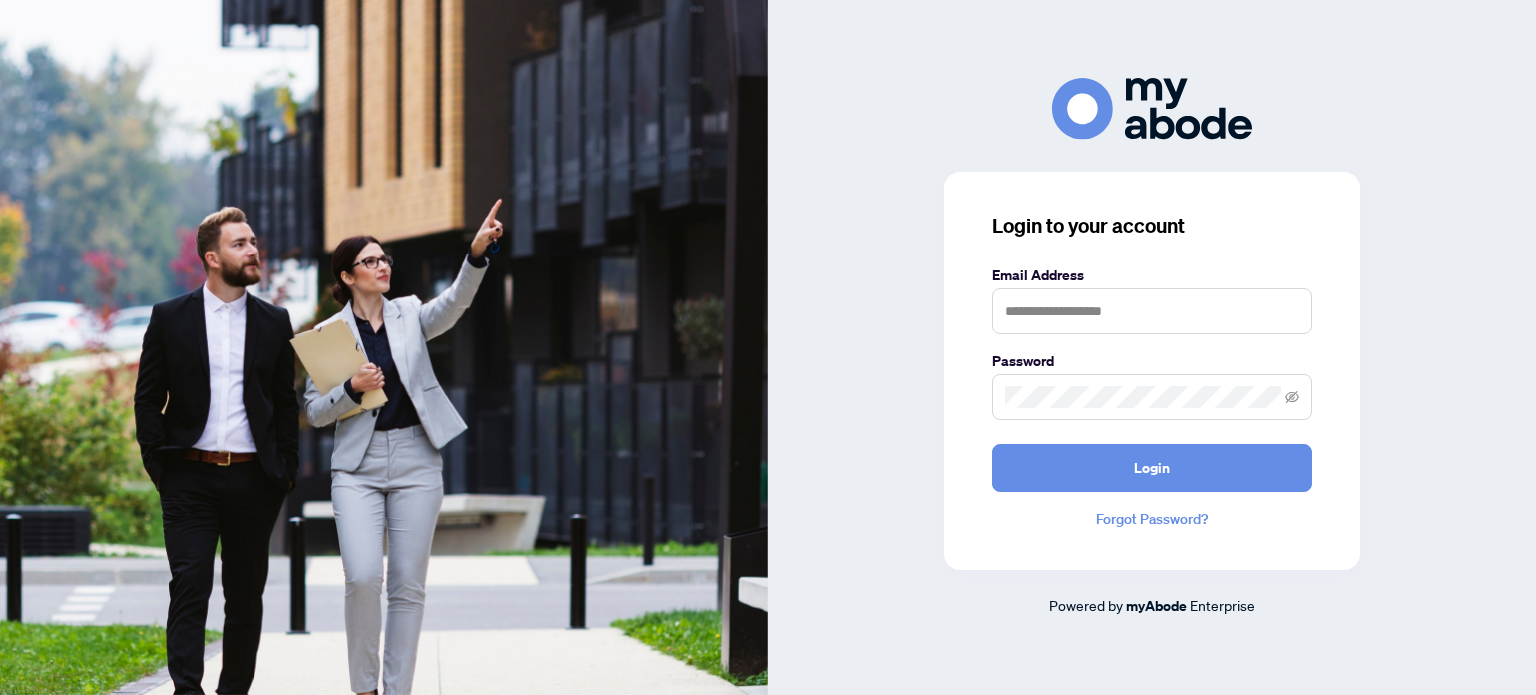 scroll, scrollTop: 0, scrollLeft: 0, axis: both 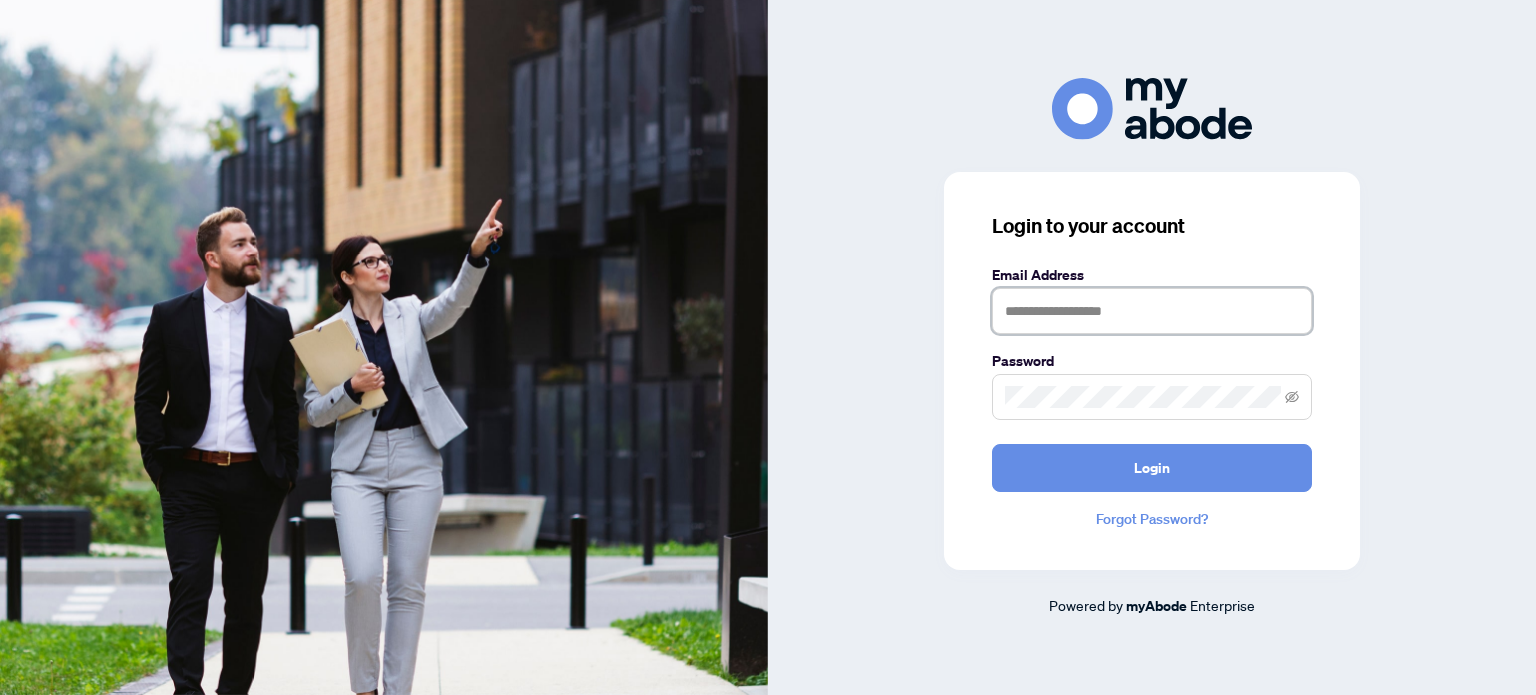 click at bounding box center [1152, 311] 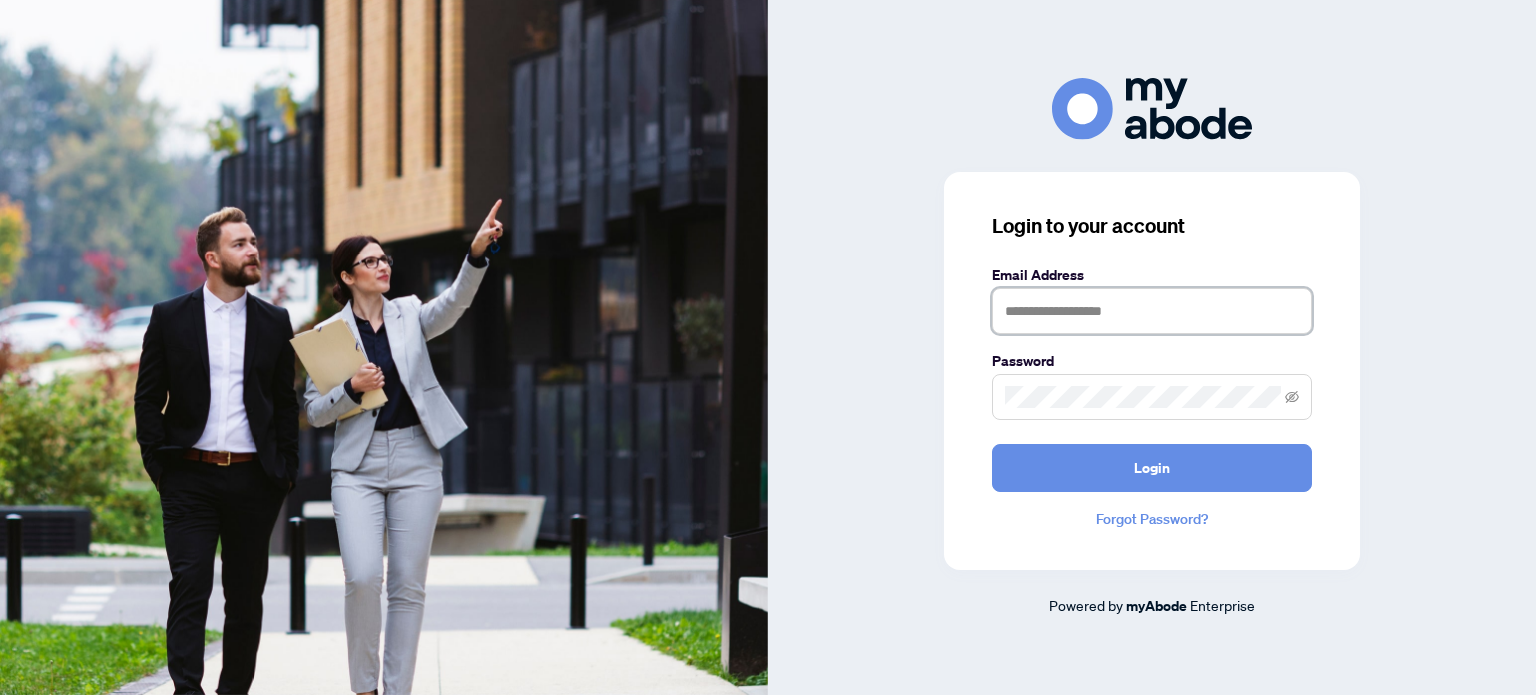 type on "**********" 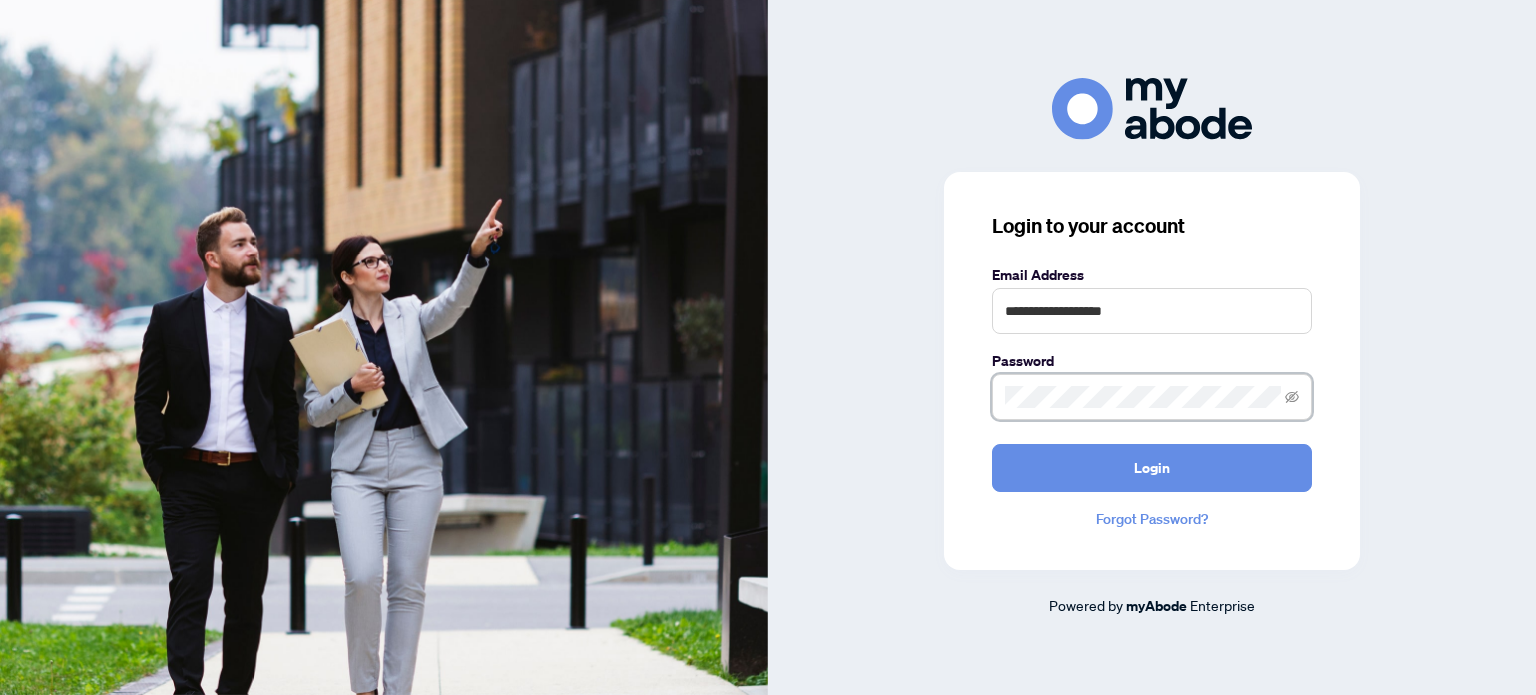 click on "Login" at bounding box center [1152, 468] 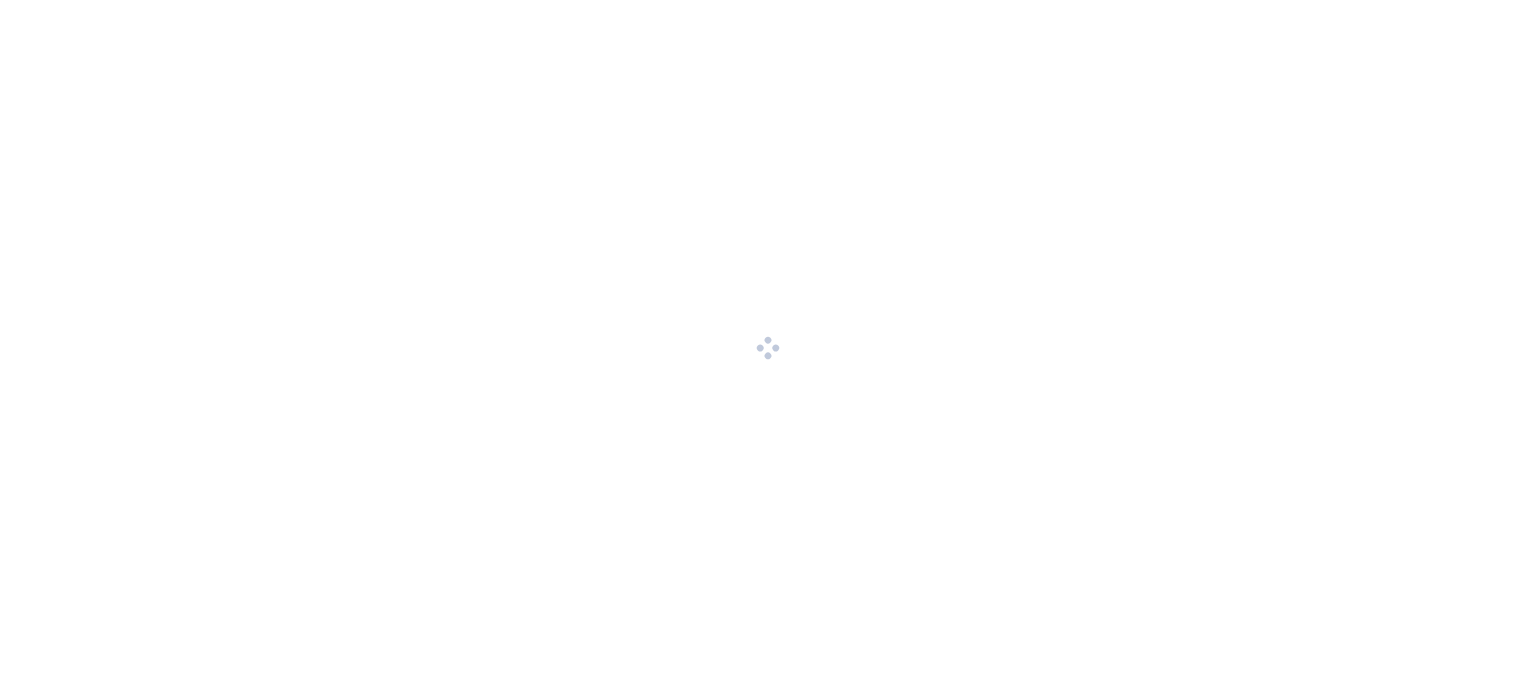 scroll, scrollTop: 0, scrollLeft: 0, axis: both 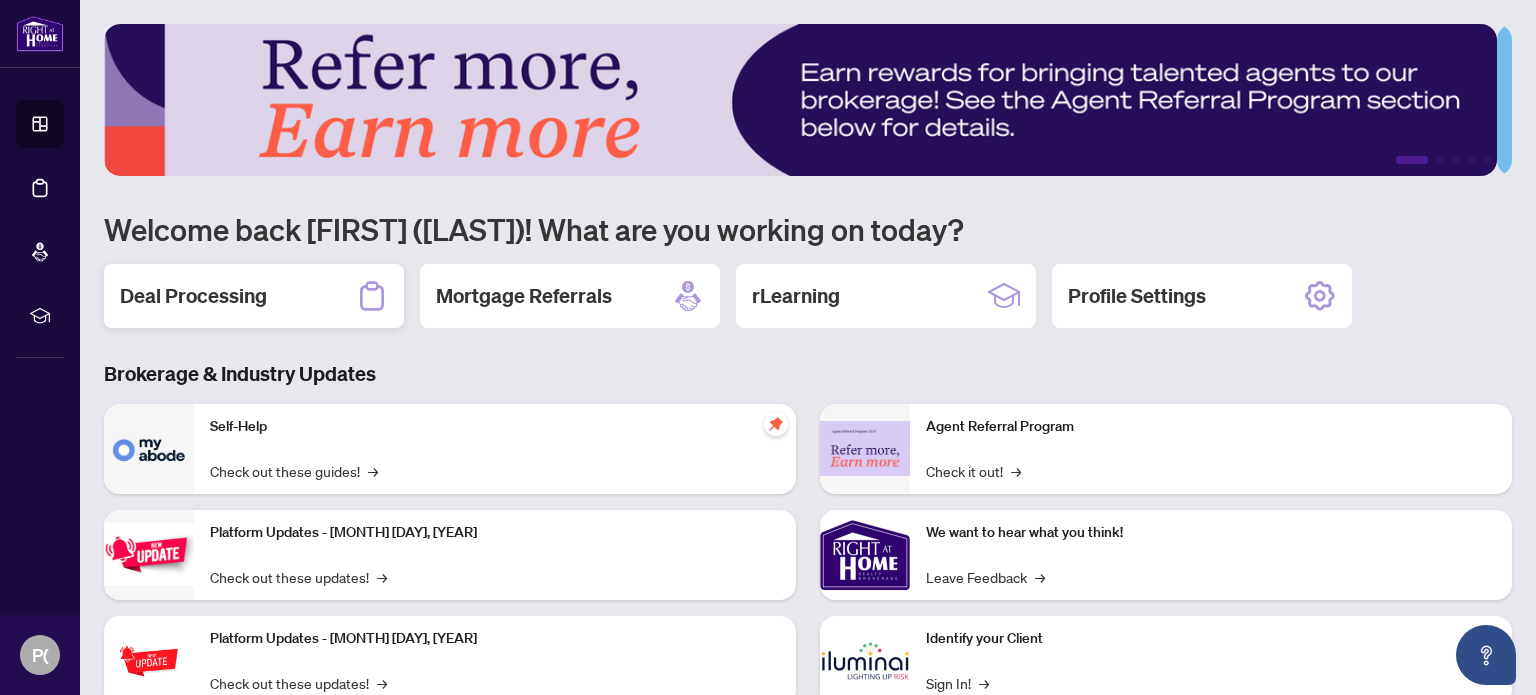 click on "Deal Processing" at bounding box center (193, 296) 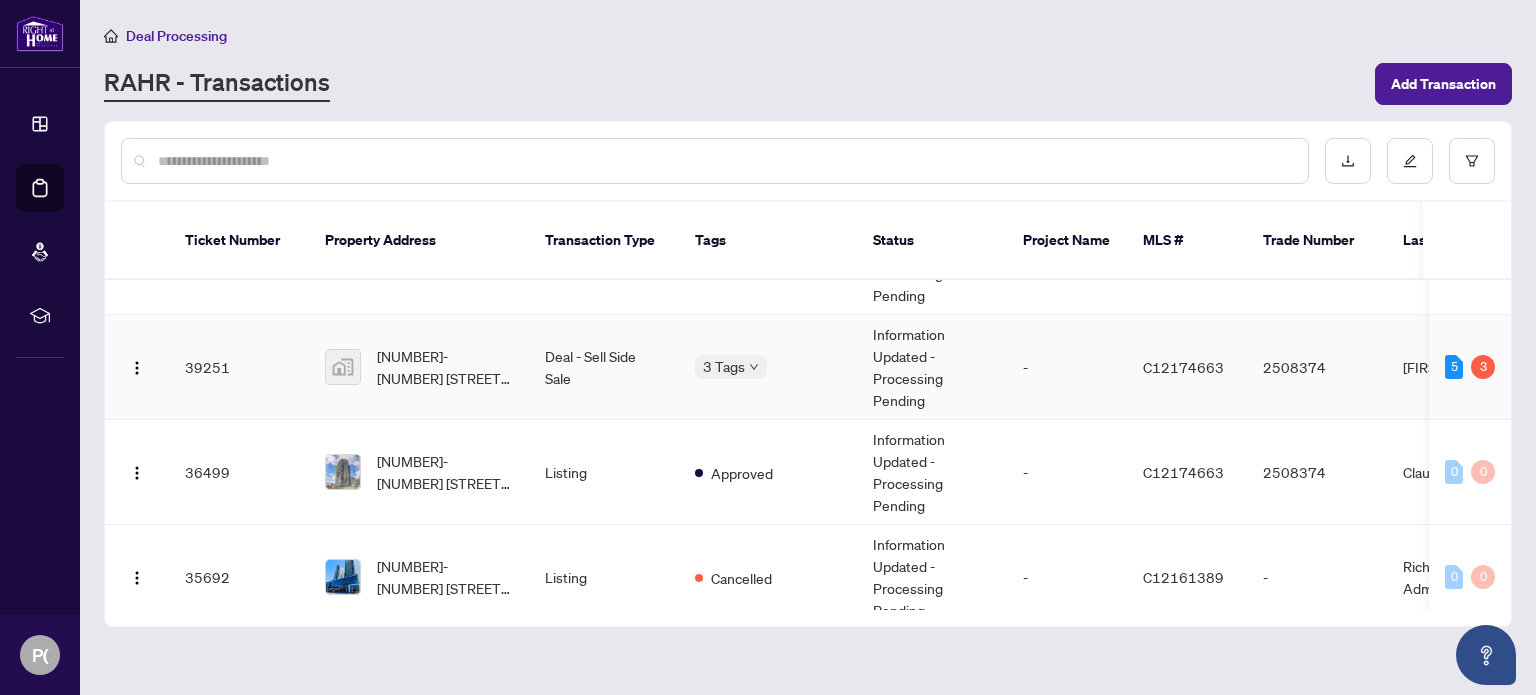 scroll, scrollTop: 100, scrollLeft: 0, axis: vertical 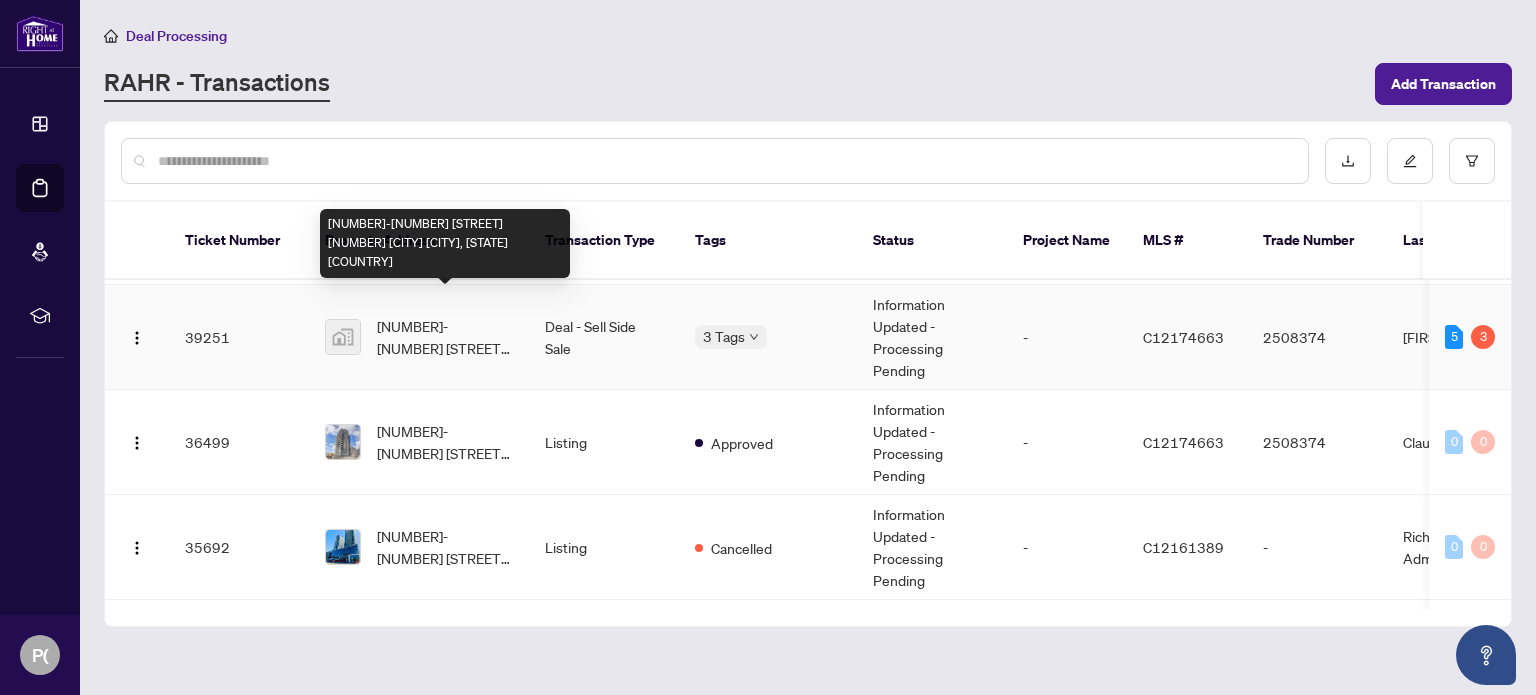 click on "[NUMBER]-[NUMBER] [STREET] [NUMBER] [CITY] [CITY], [STATE] [COUNTRY]" at bounding box center [445, 337] 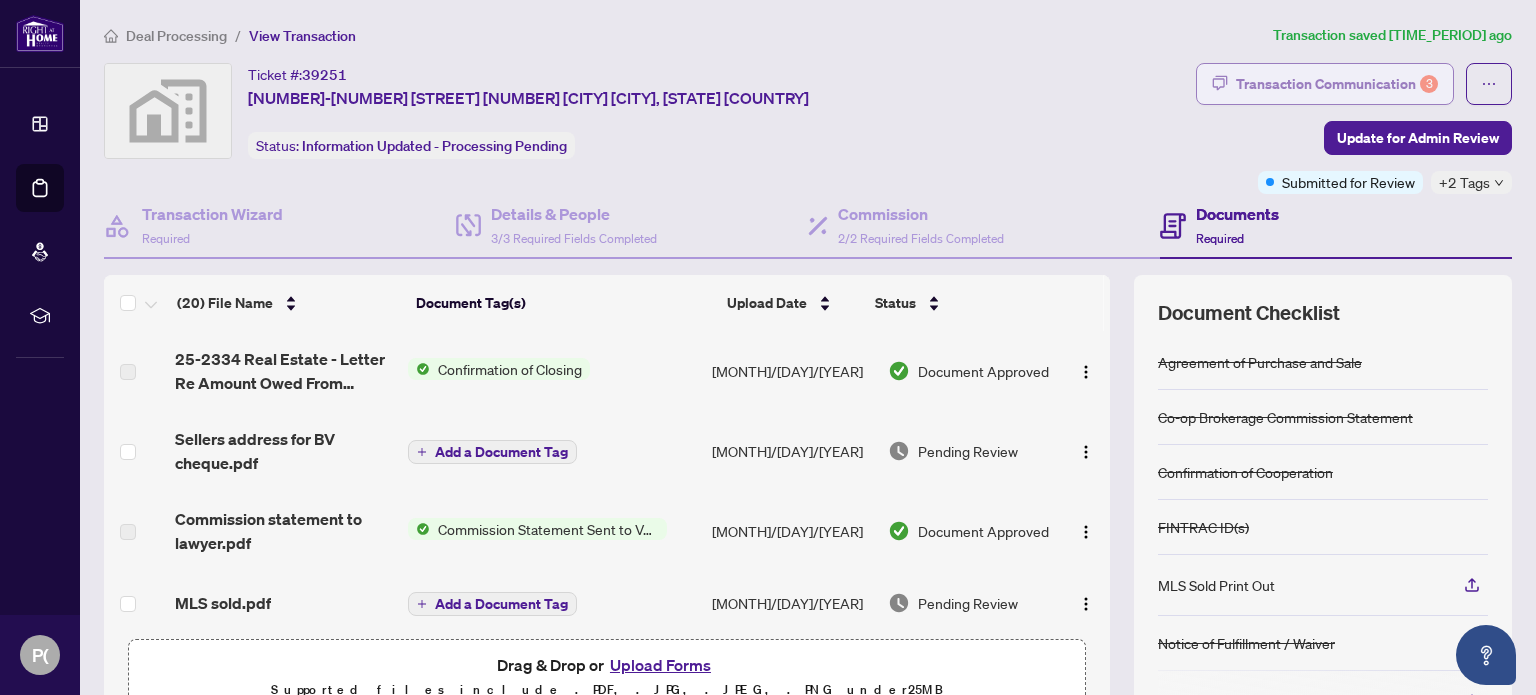 click on "Transaction Communication 3" at bounding box center (1337, 84) 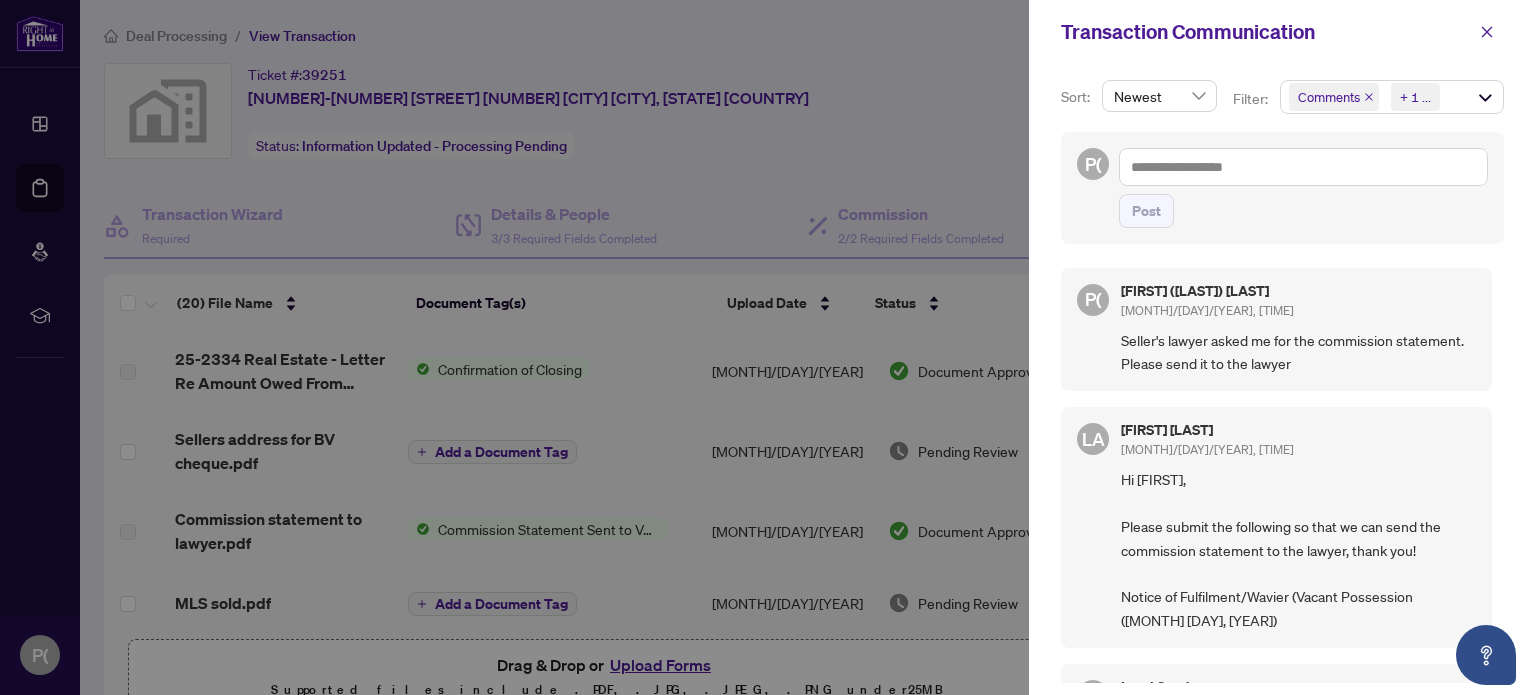 click at bounding box center [768, 347] 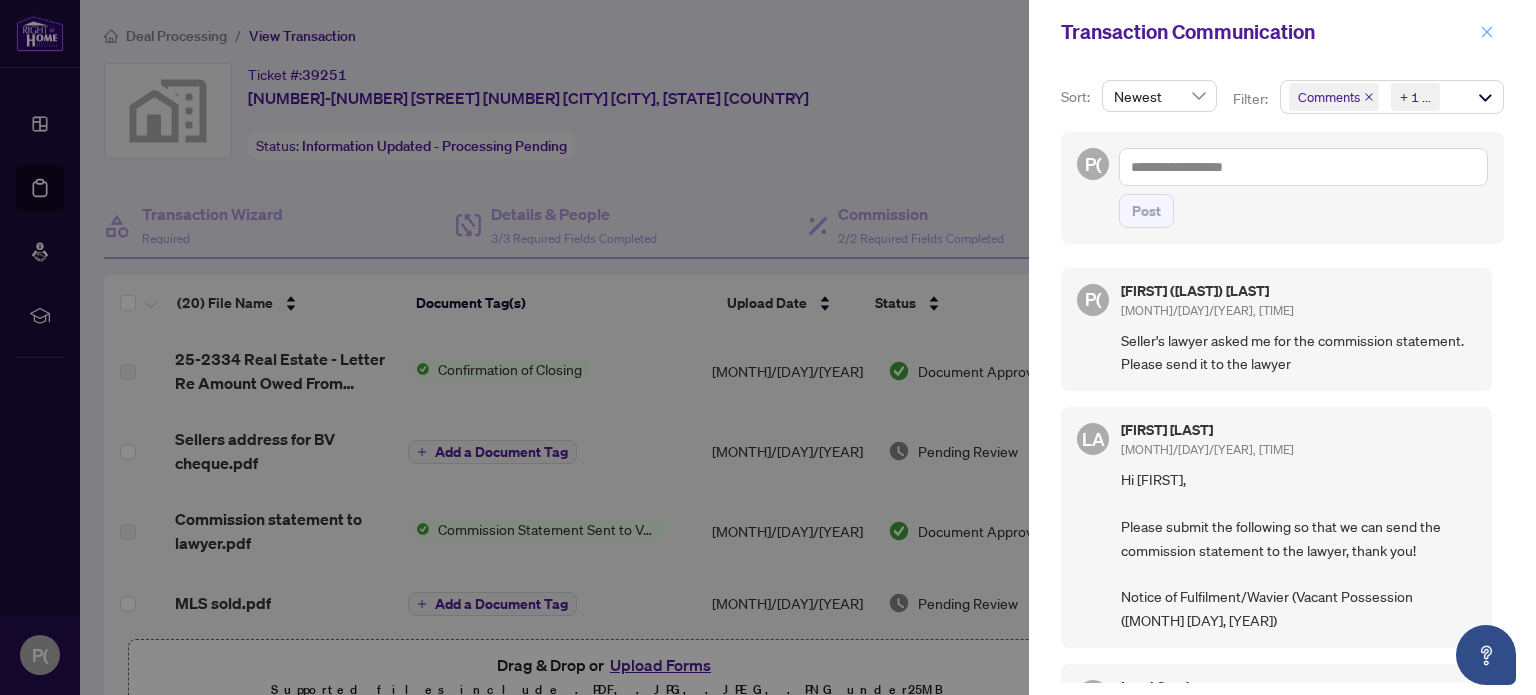 click 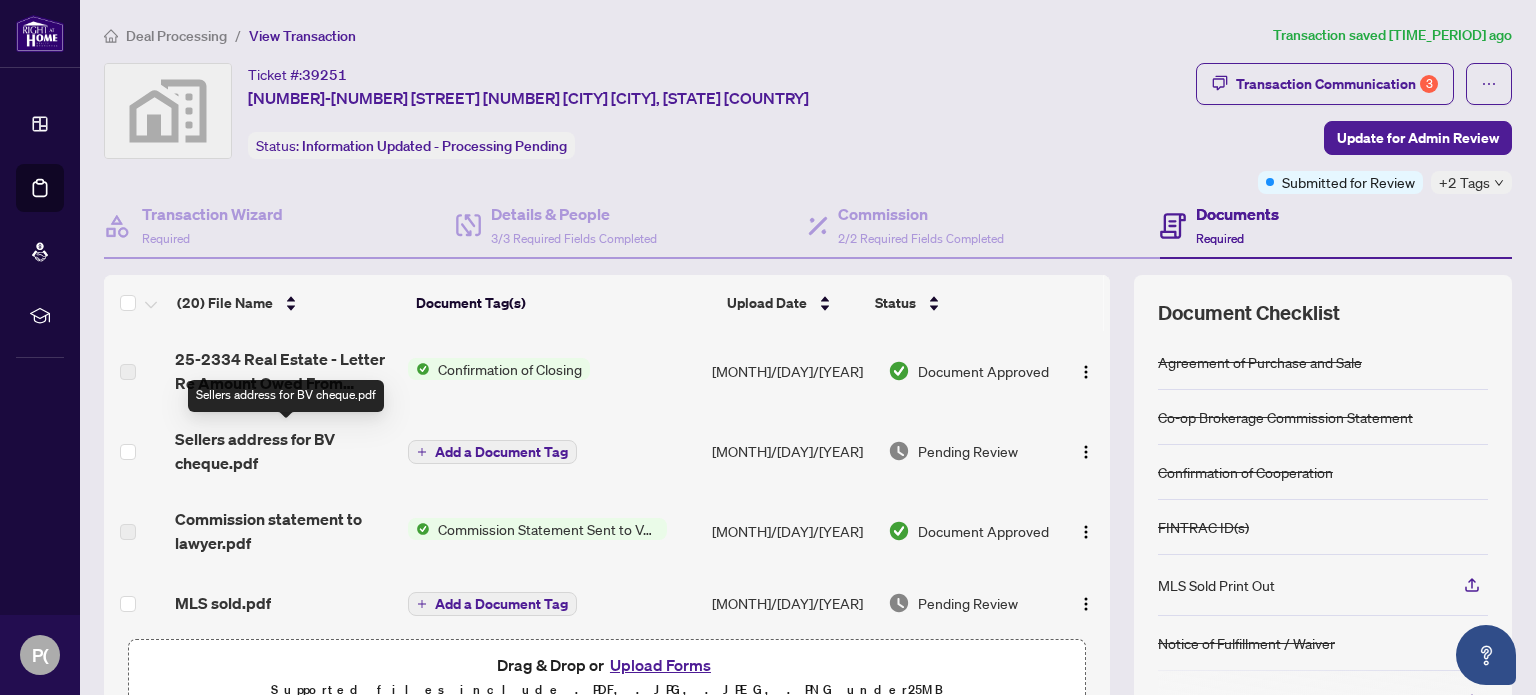click on "Sellers address for BV cheque.pdf" at bounding box center [283, 451] 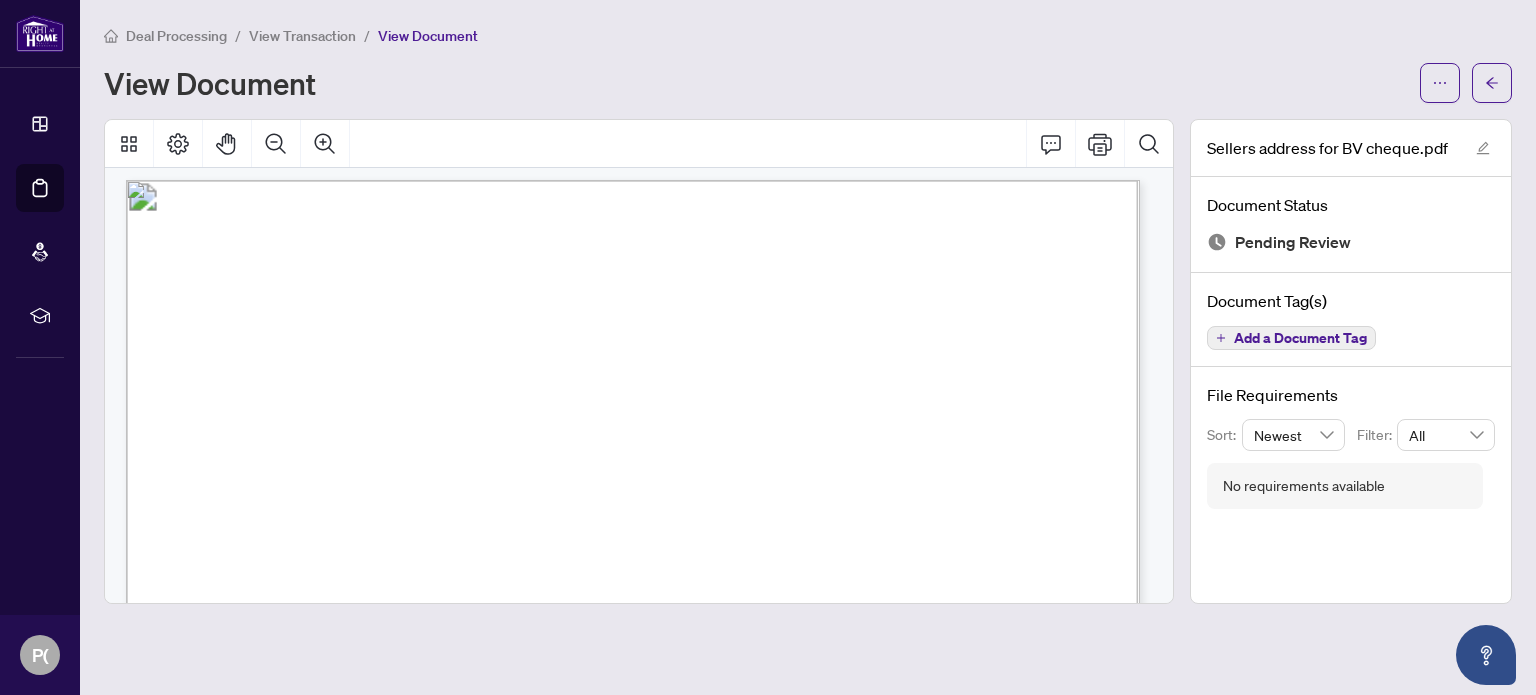 scroll, scrollTop: 0, scrollLeft: 0, axis: both 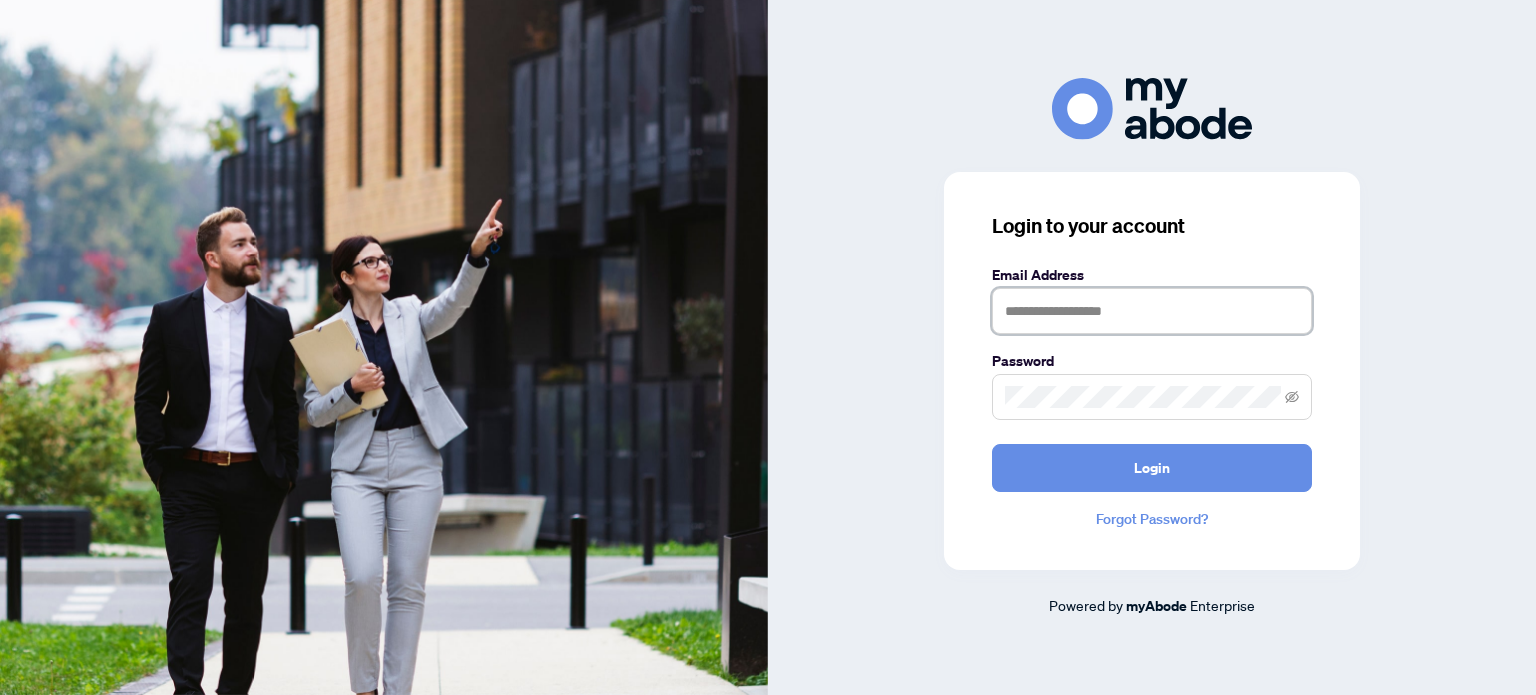 click at bounding box center [1152, 311] 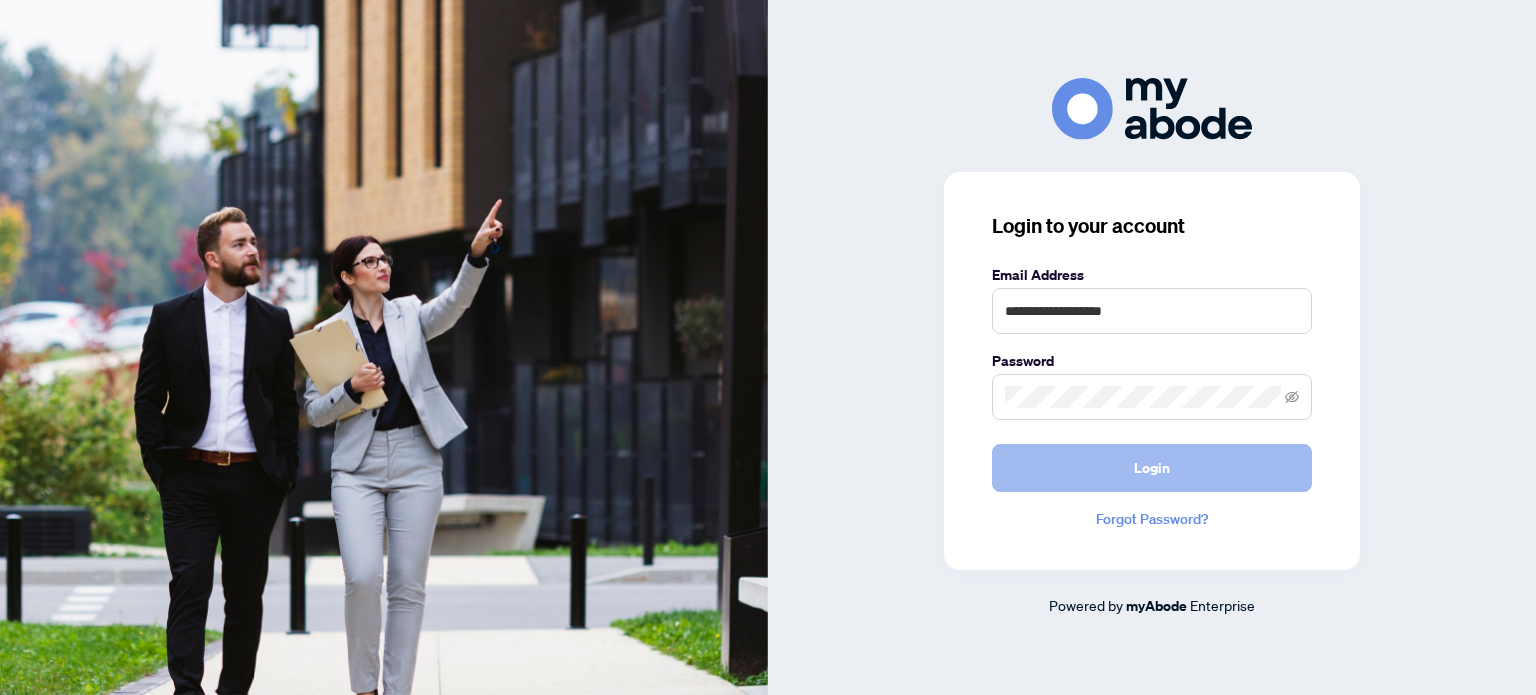 click on "Login" at bounding box center [1152, 468] 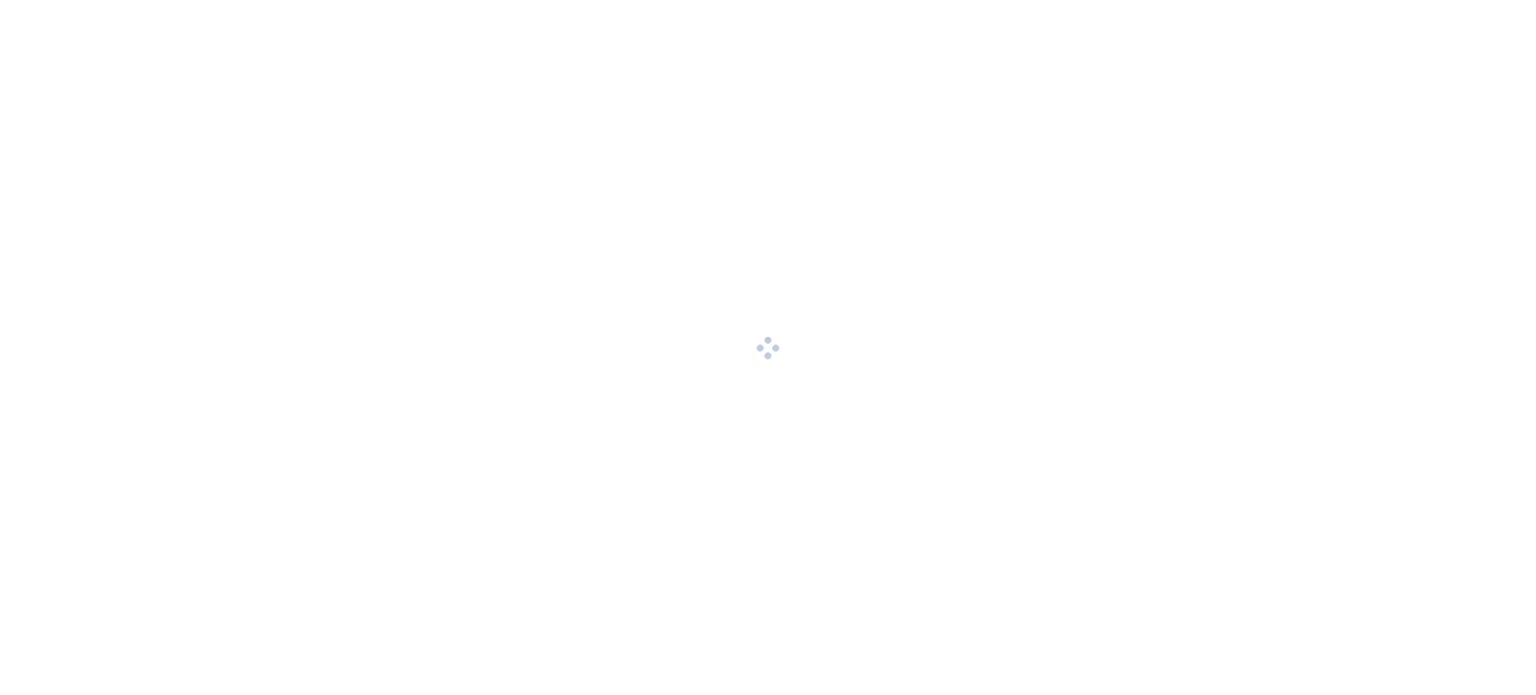 scroll, scrollTop: 0, scrollLeft: 0, axis: both 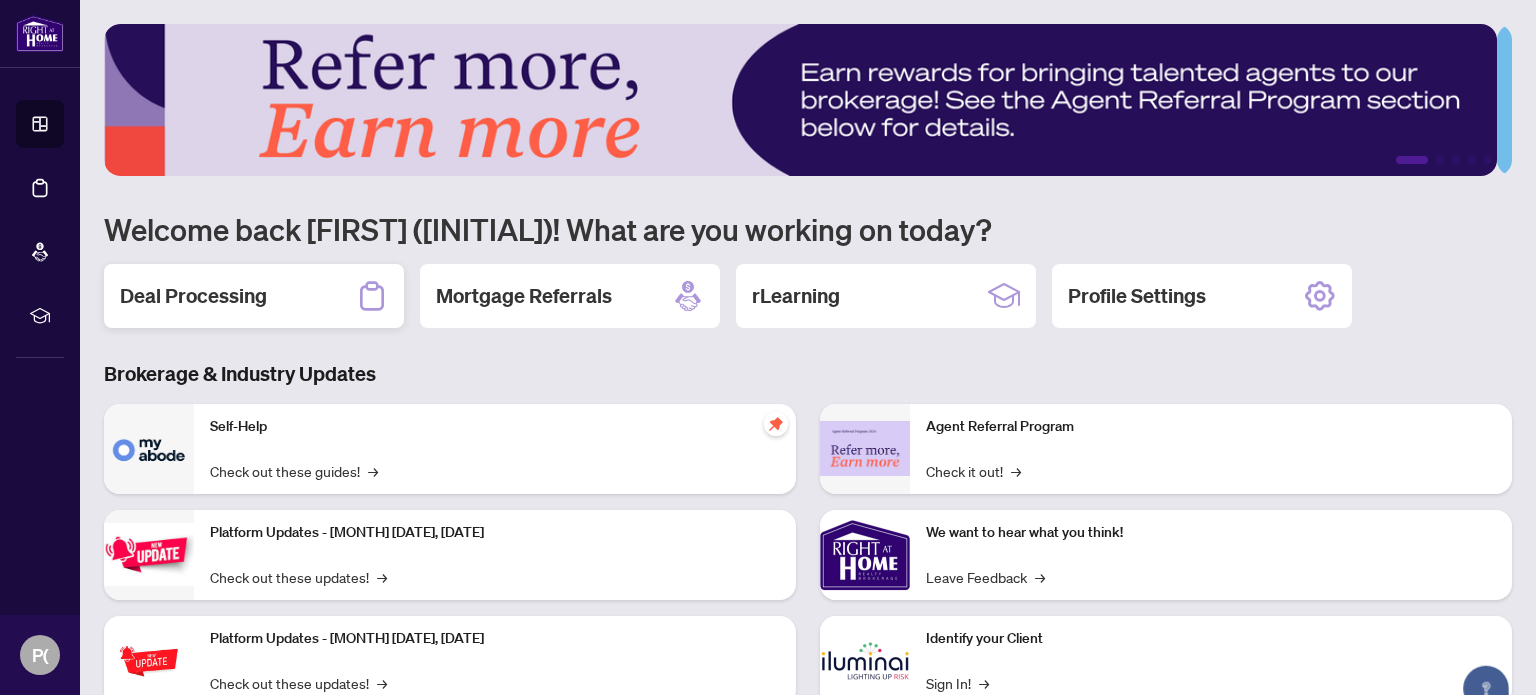 click on "Deal Processing" at bounding box center [193, 296] 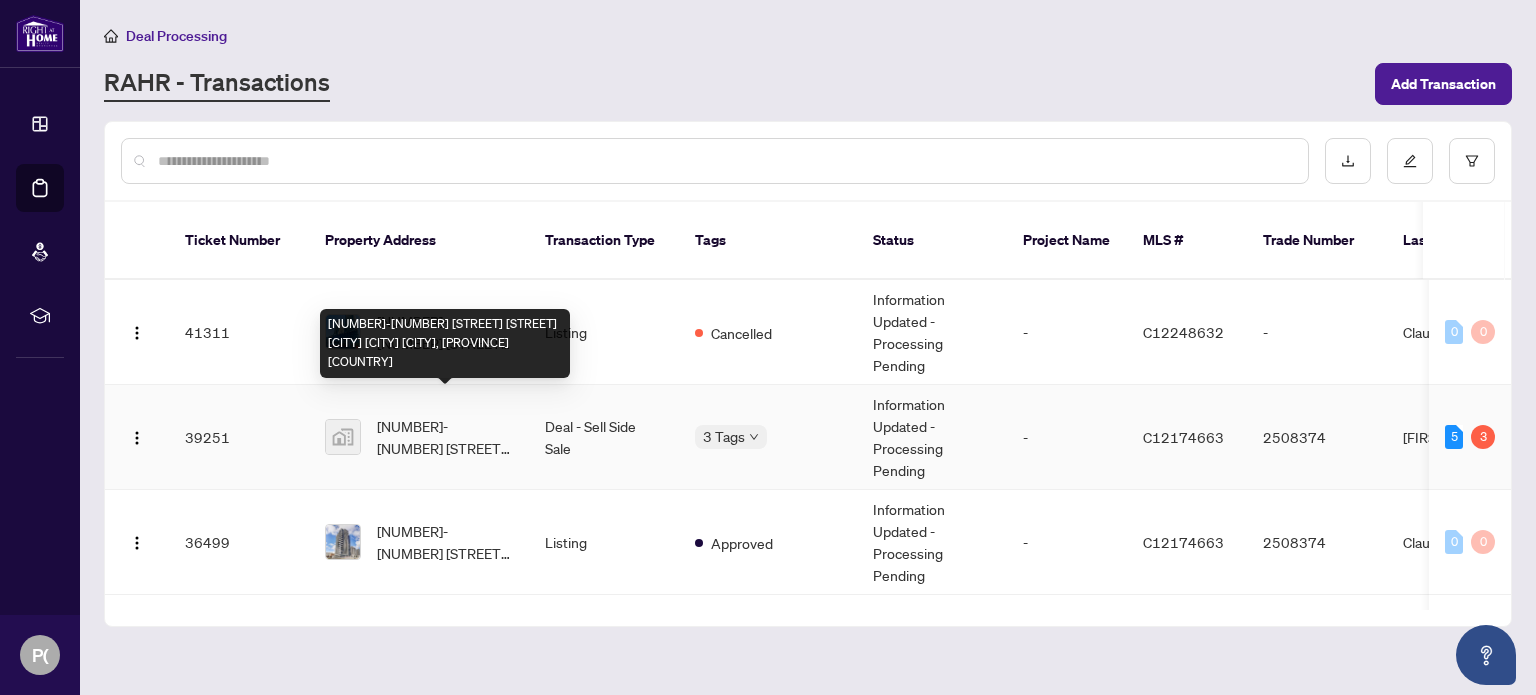 click on "[NUMBER]-[NUMBER] [STREET] [STREET] [CITY] [CITY] [CITY], [PROVINCE] [COUNTRY]" at bounding box center (445, 437) 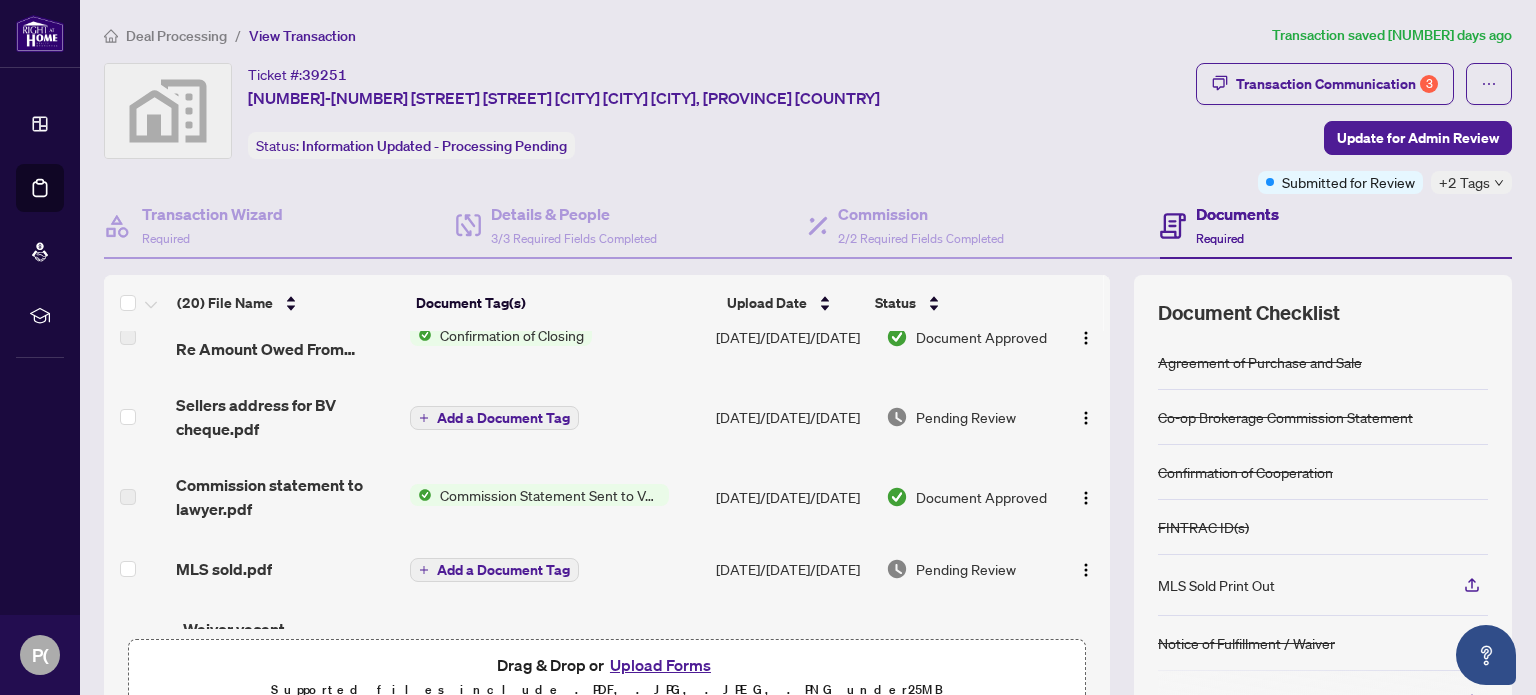 scroll, scrollTop: 0, scrollLeft: 0, axis: both 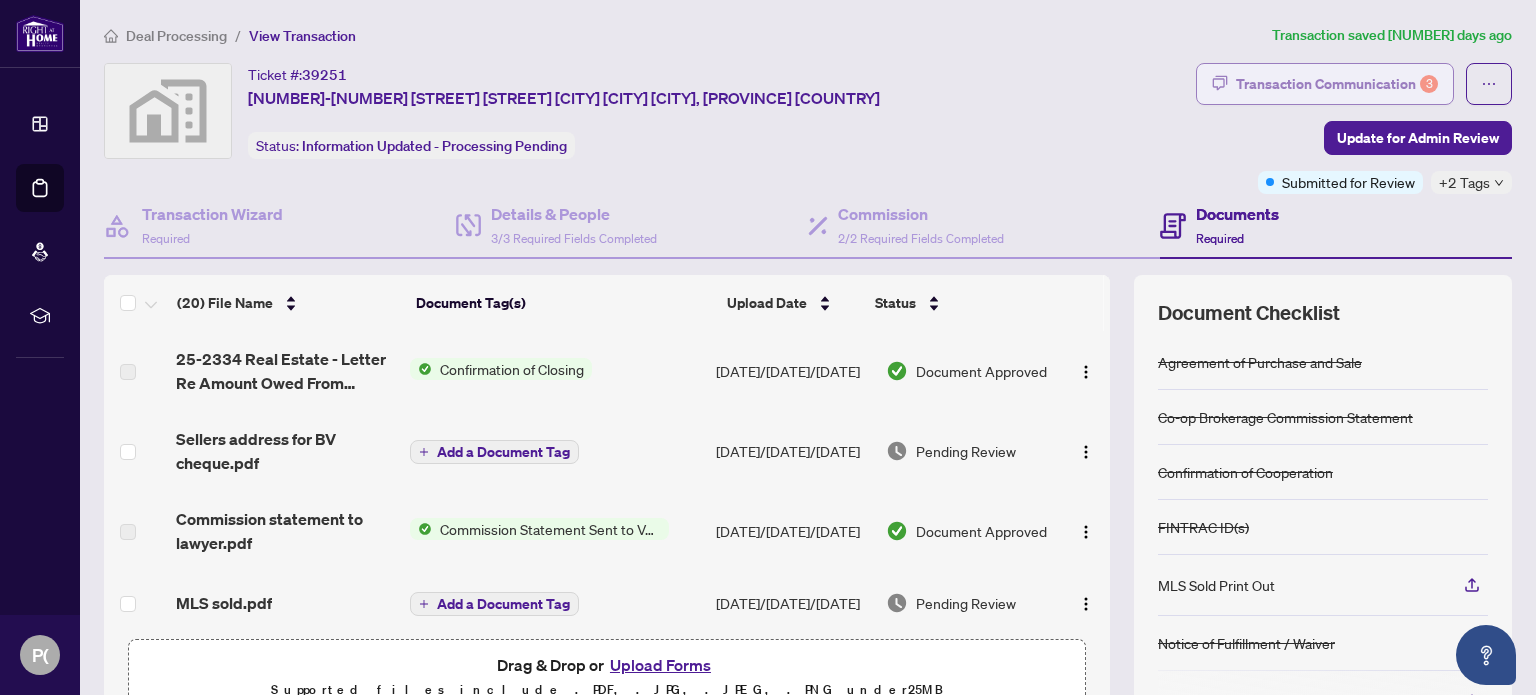 click on "Transaction Communication 3" at bounding box center (1337, 84) 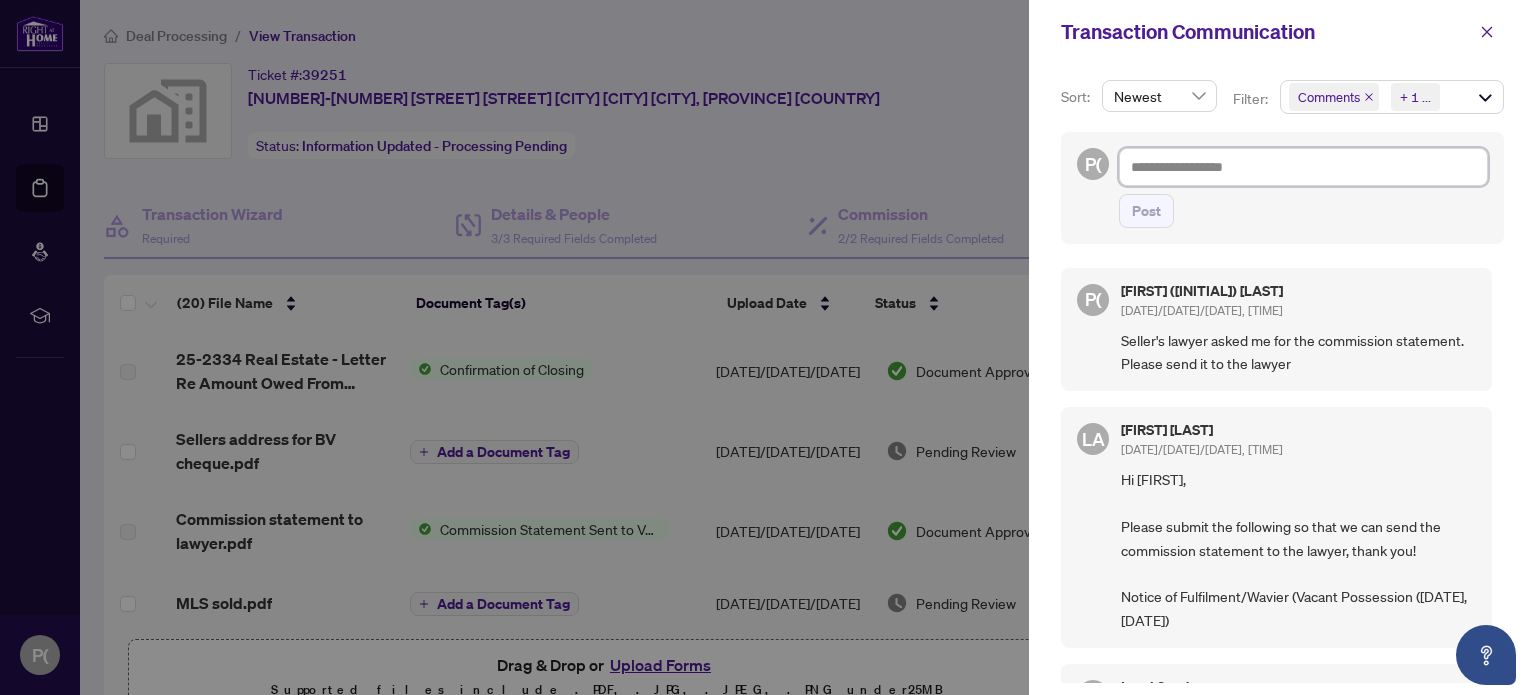 click at bounding box center [1303, 167] 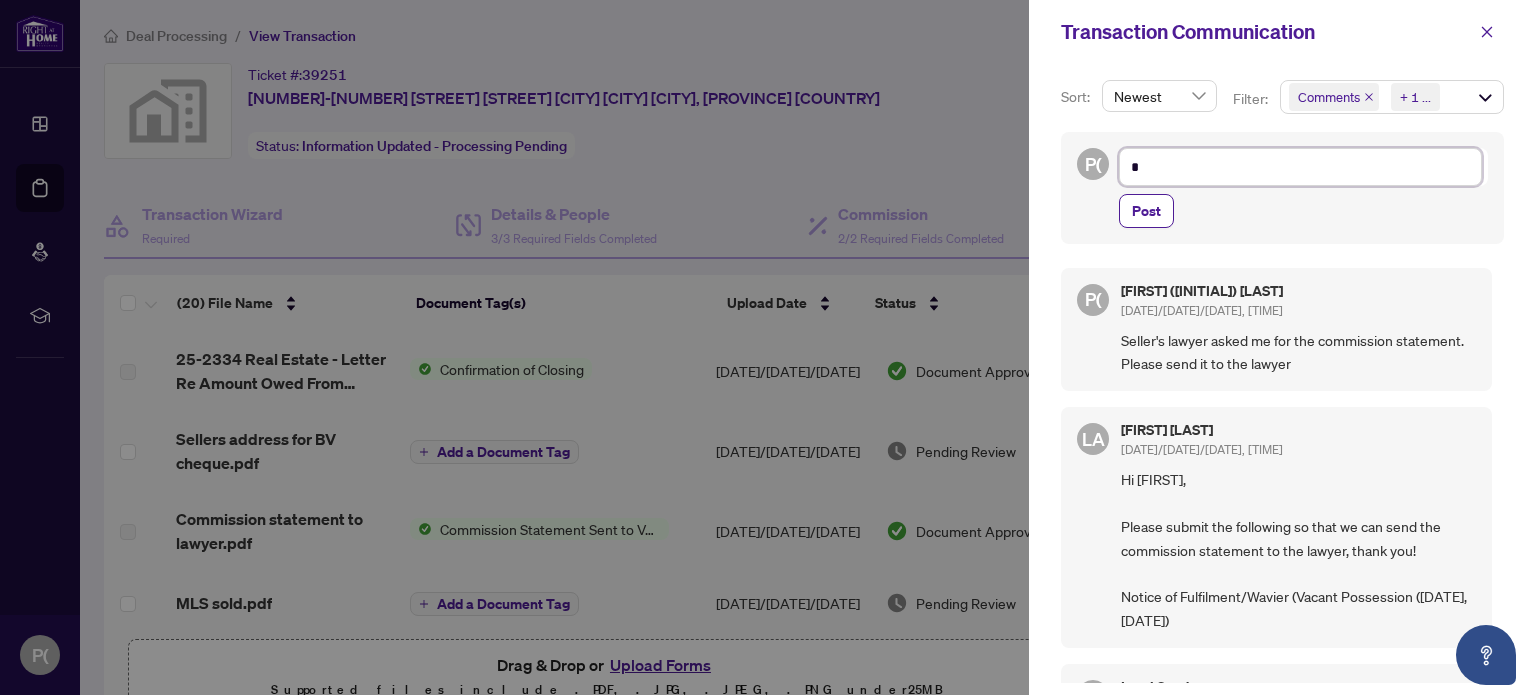 type on "**" 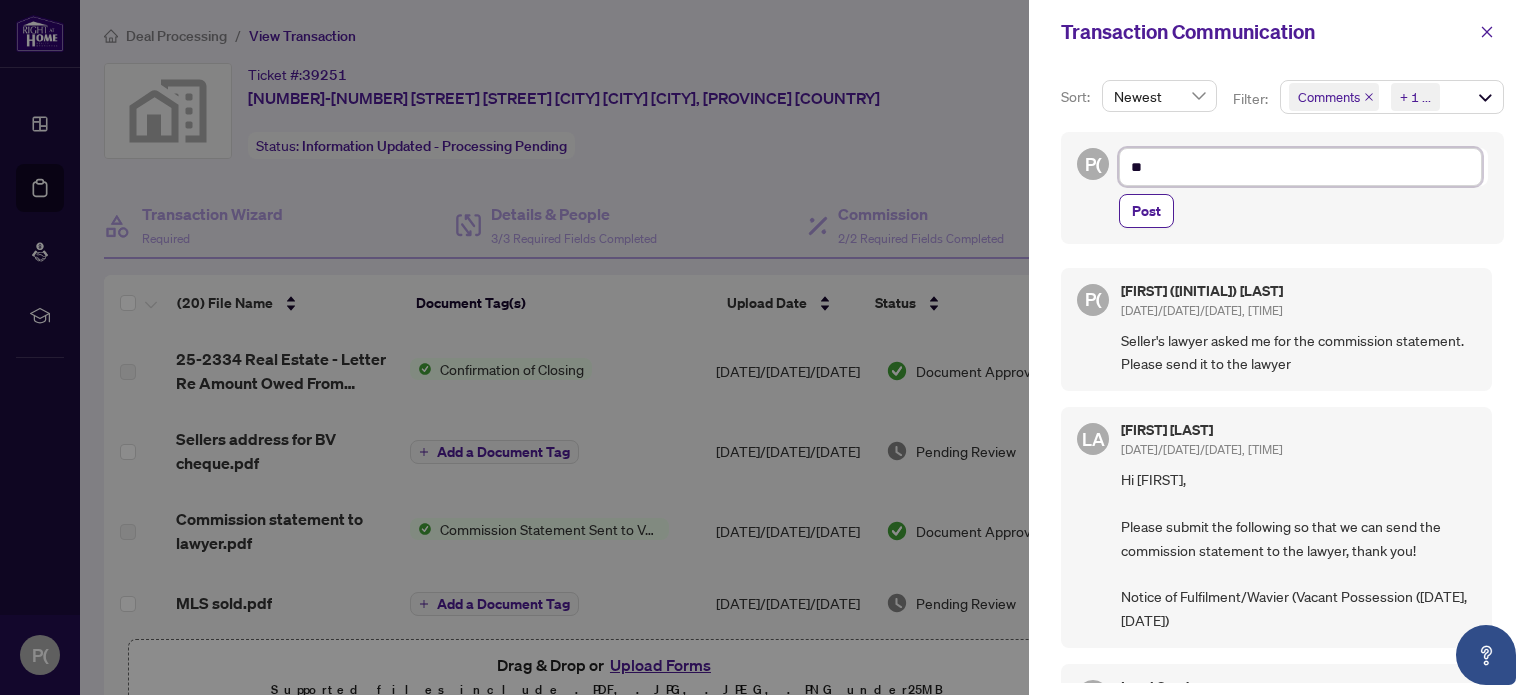 type on "***" 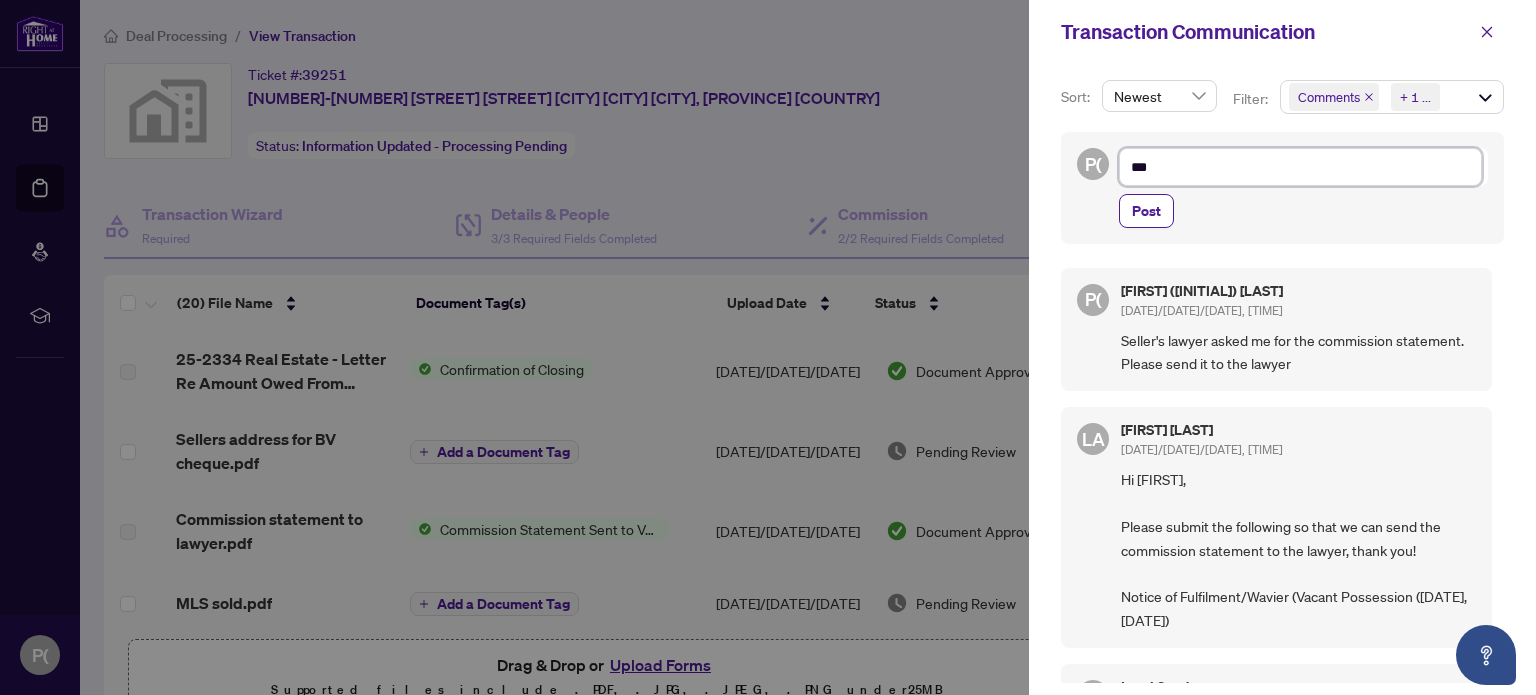 type on "***" 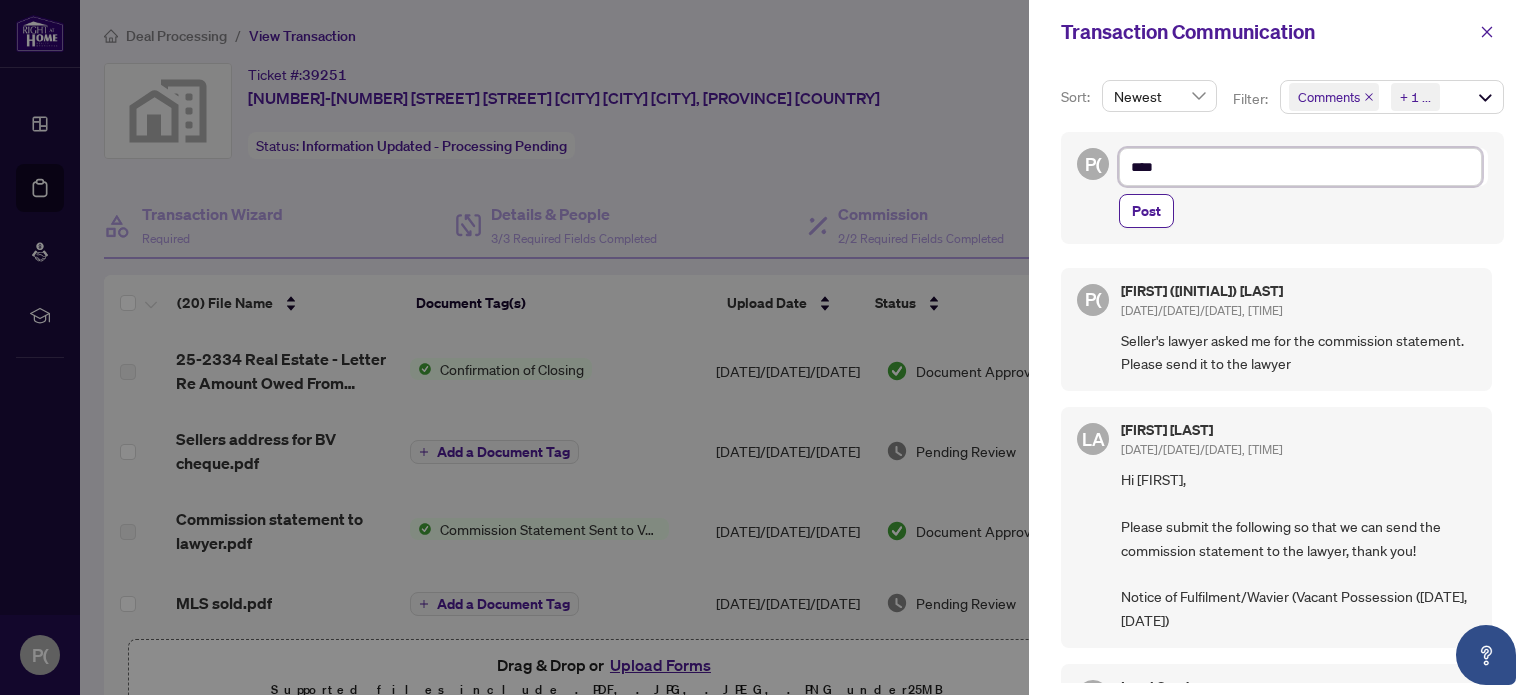 type on "*****" 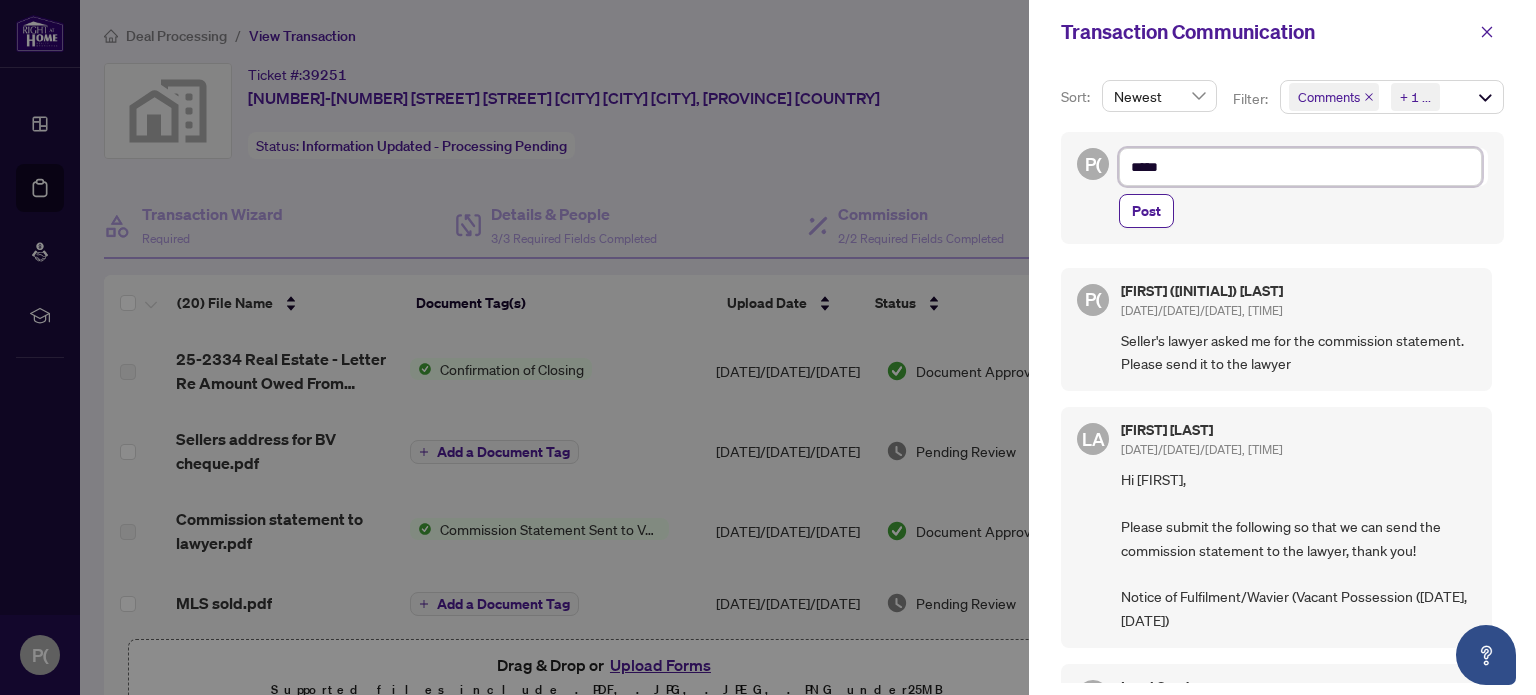 type on "******" 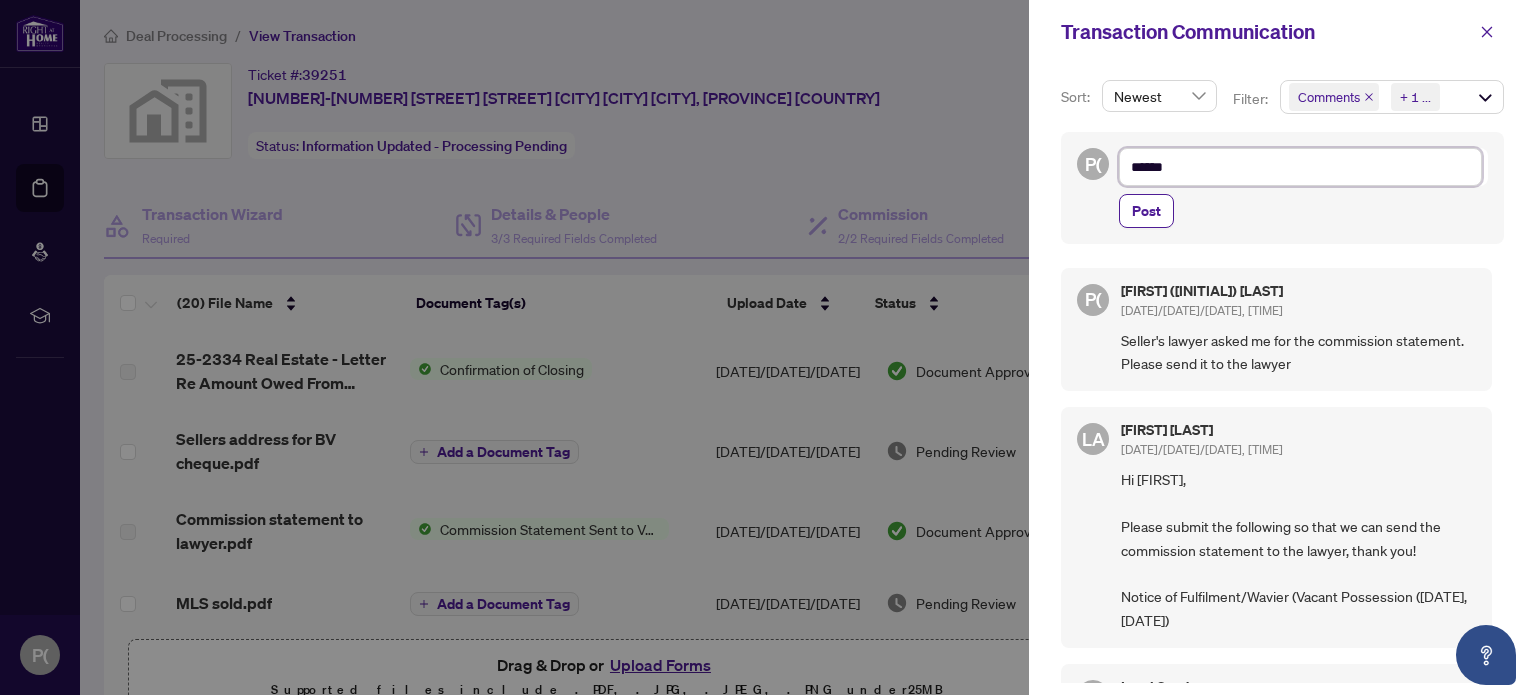type on "*******" 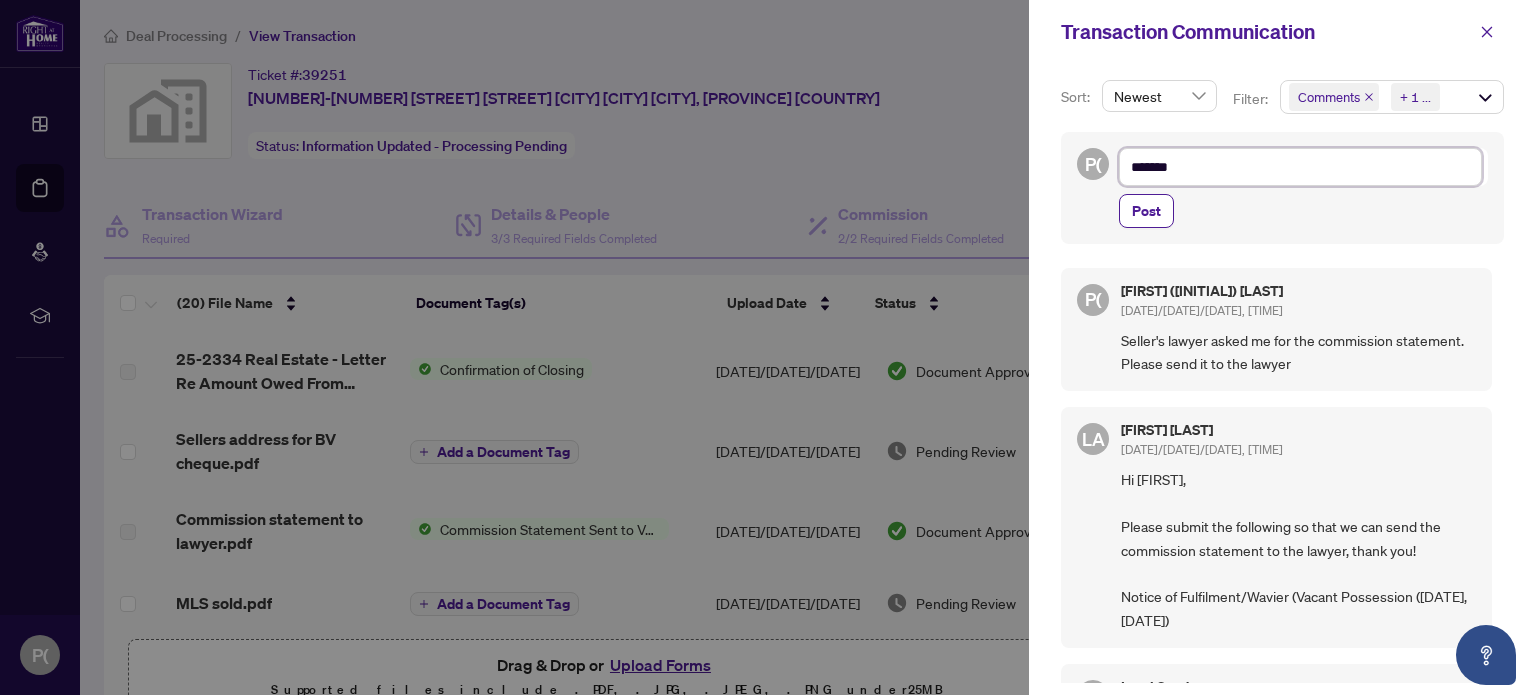 type on "*******" 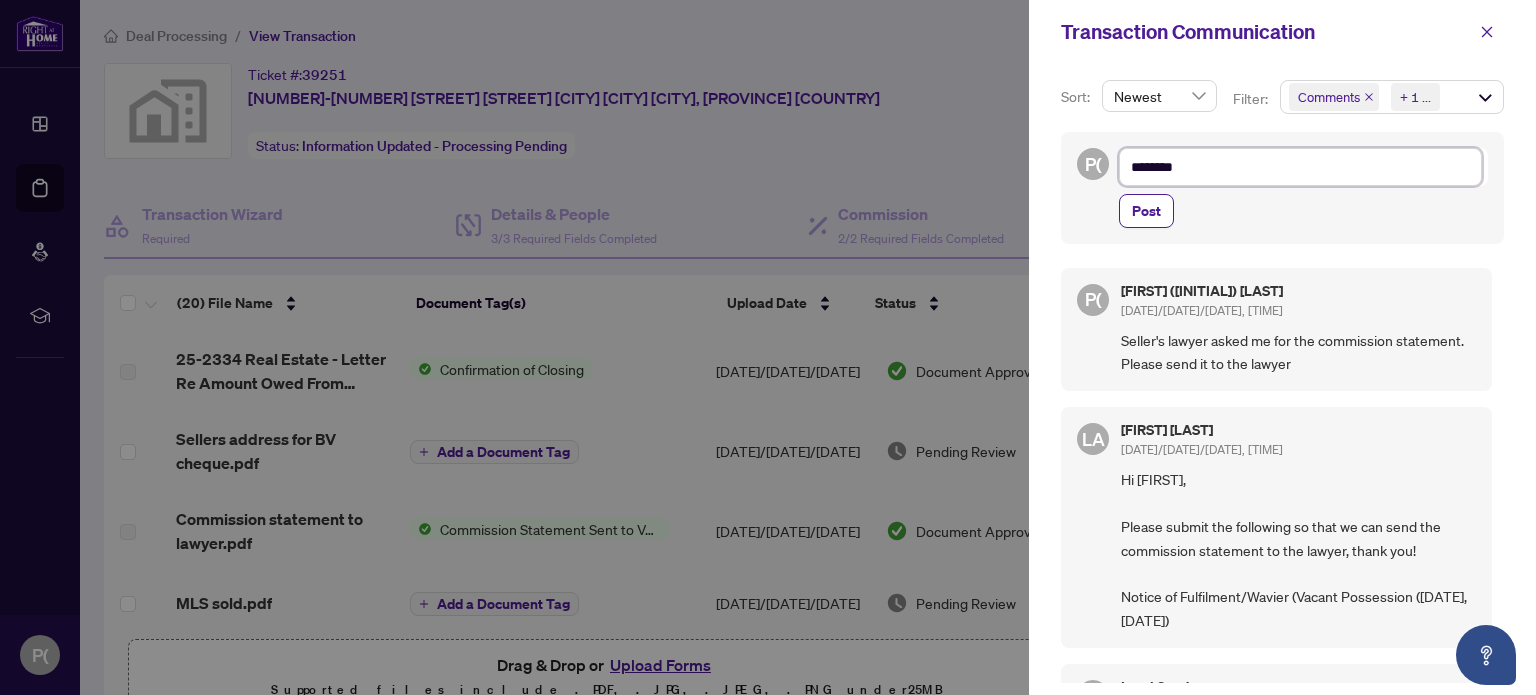 type on "*********" 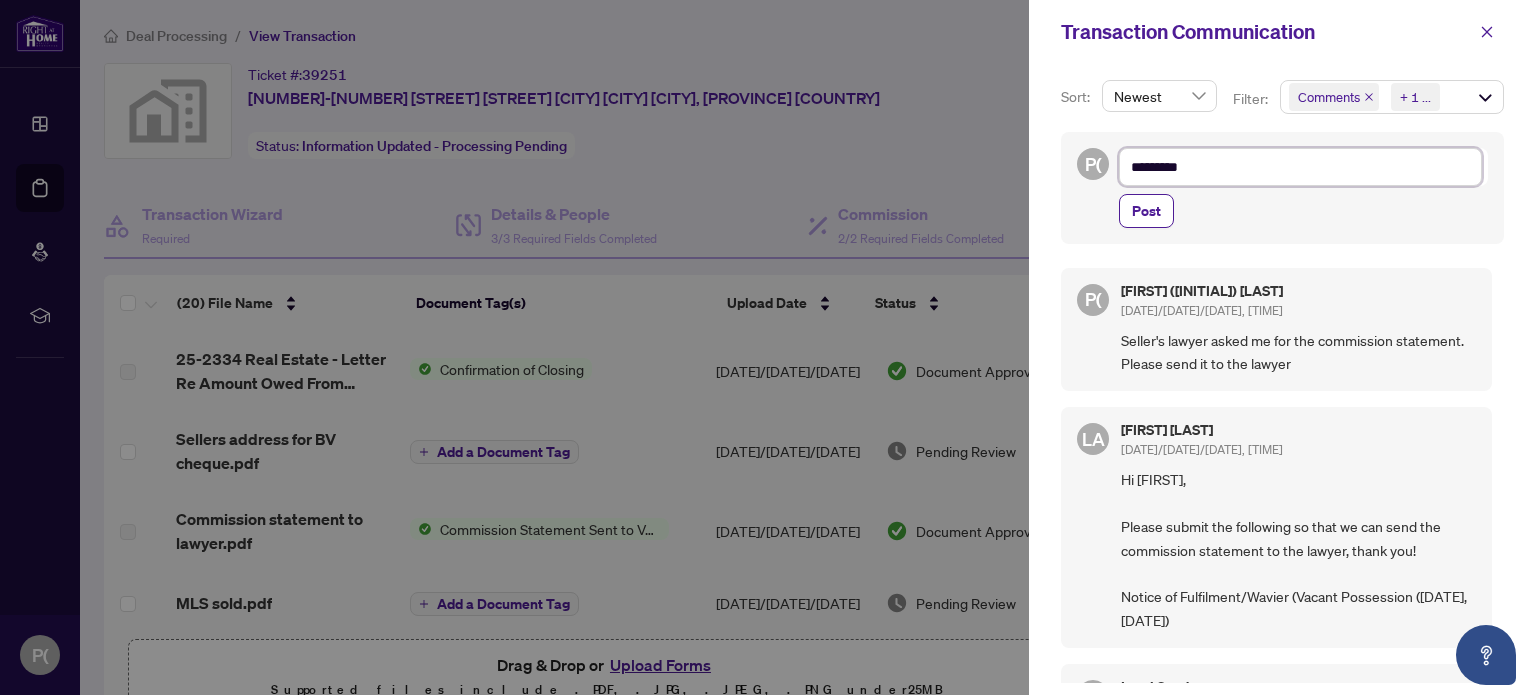 type on "**********" 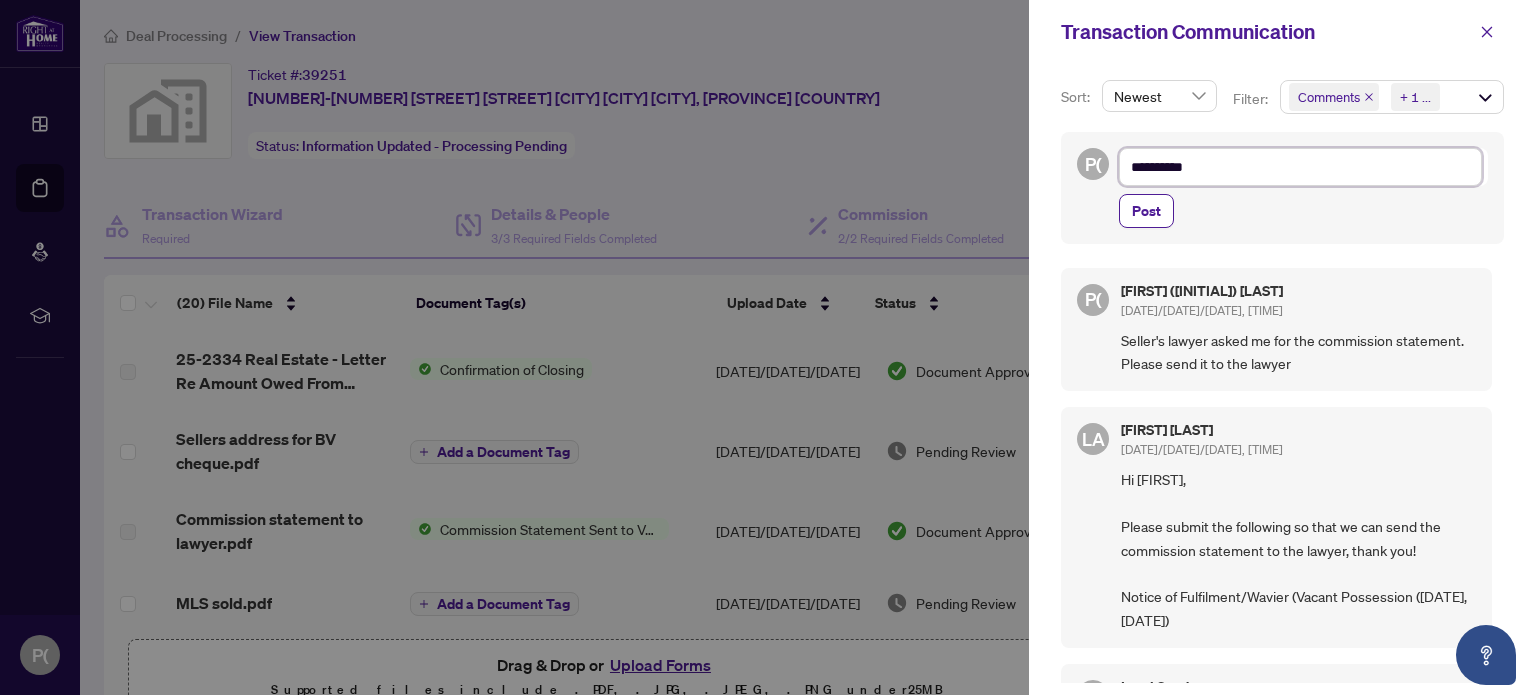 type on "**********" 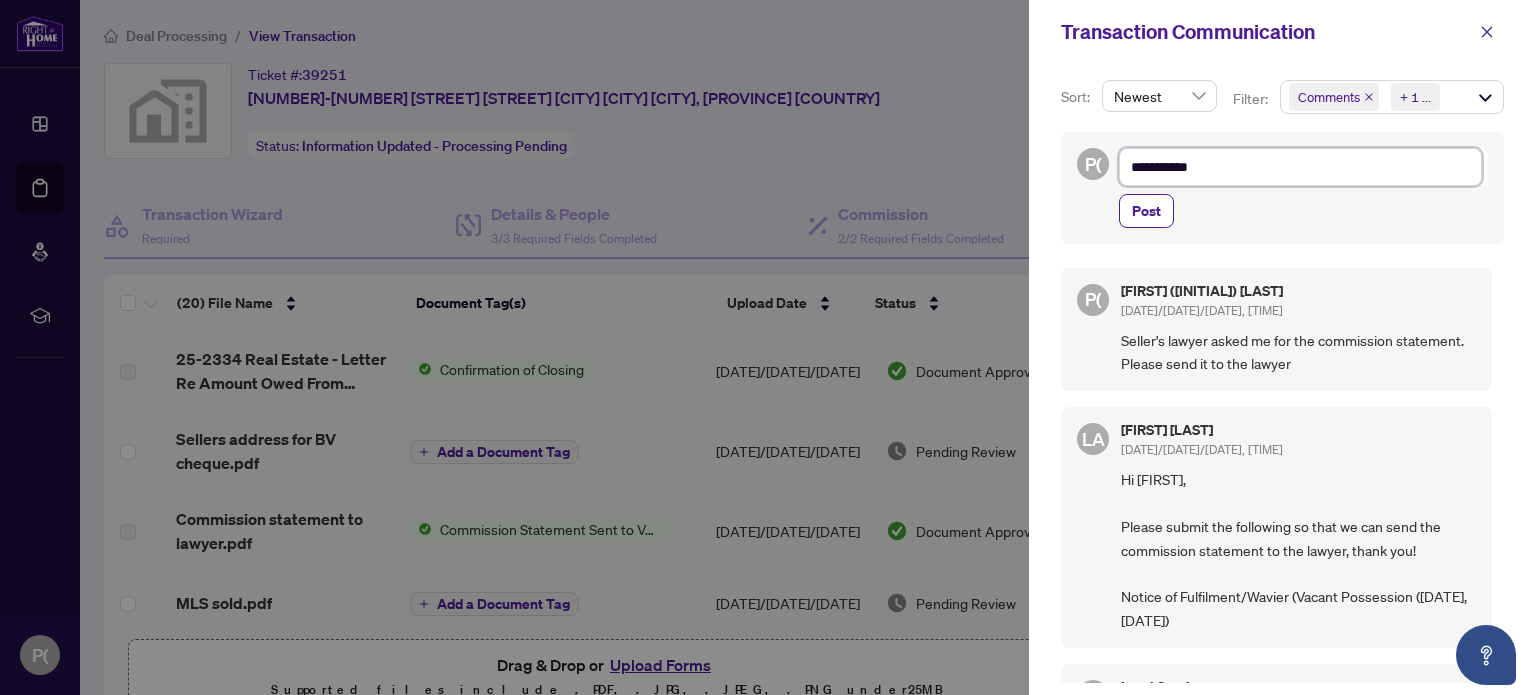 type on "**********" 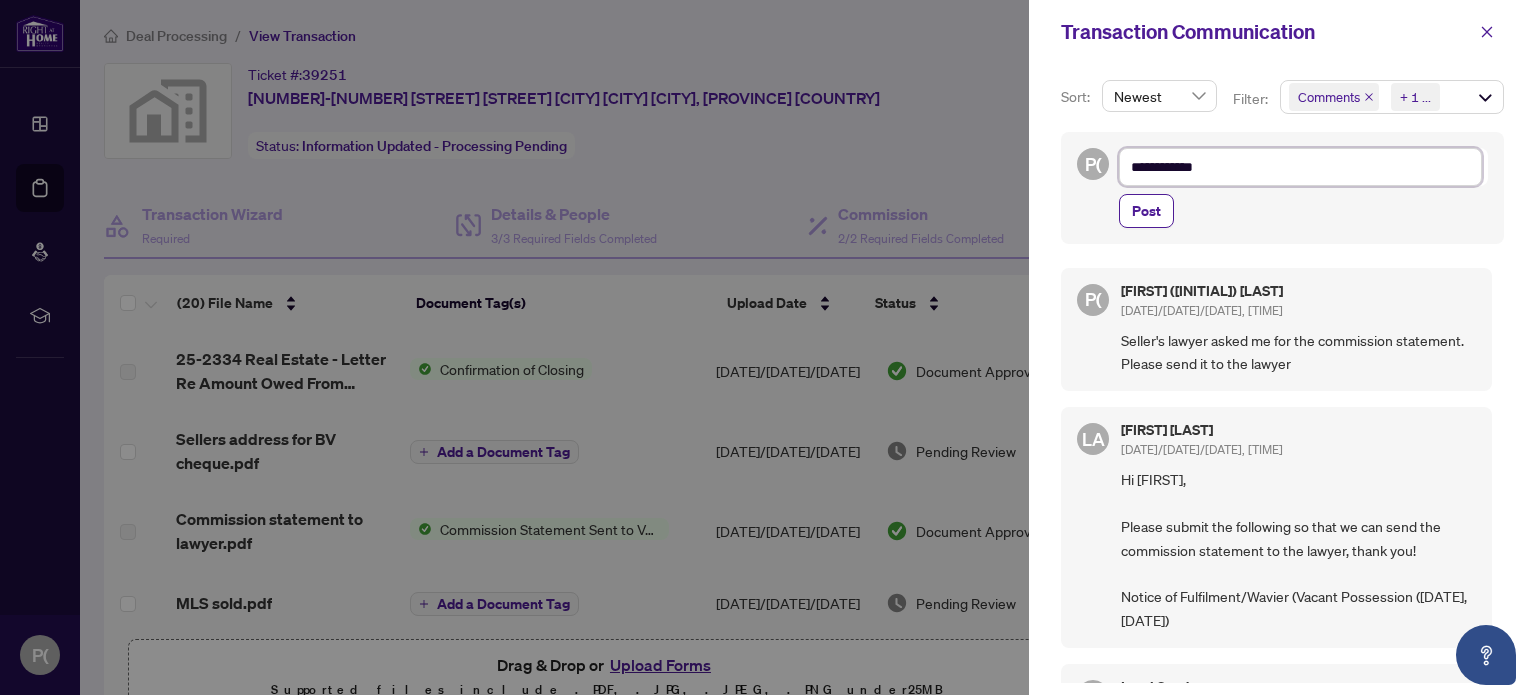 type on "**********" 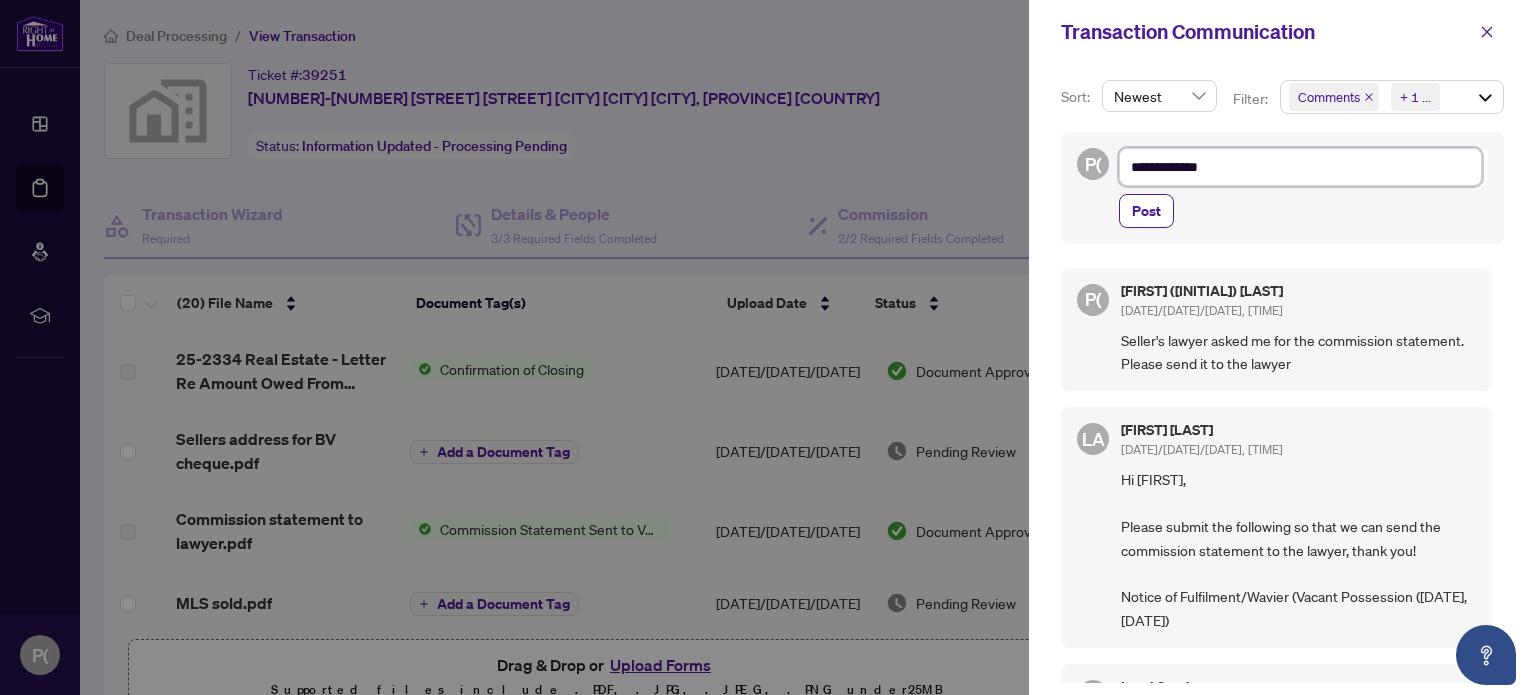 type on "**********" 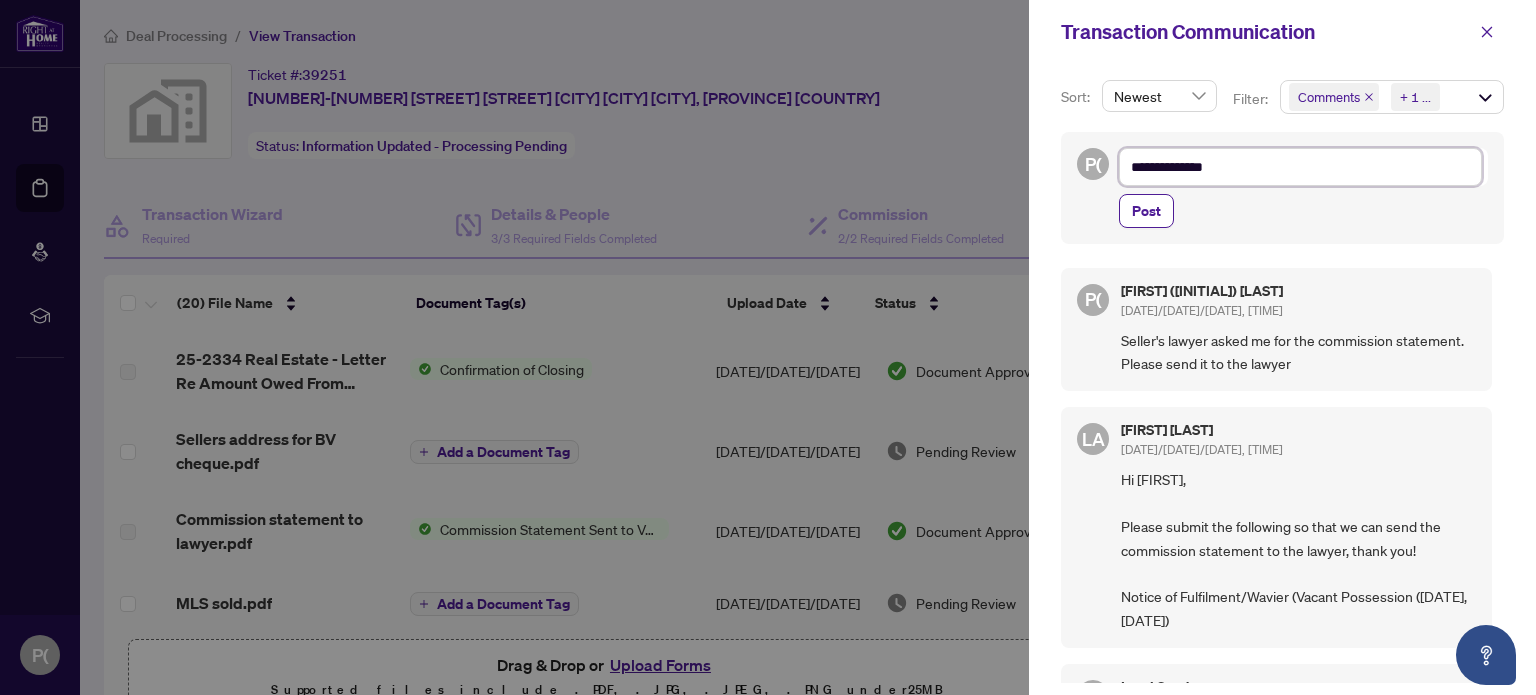 type on "**********" 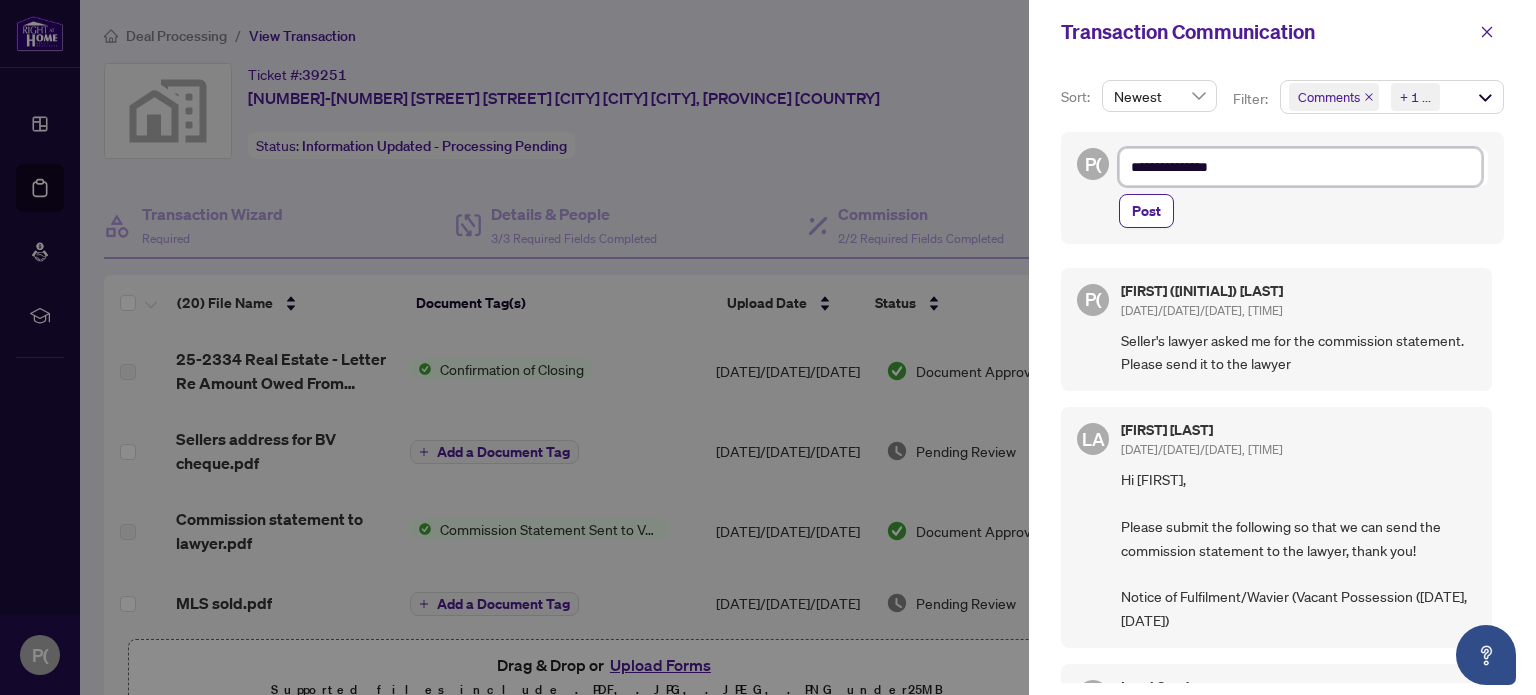 type on "**********" 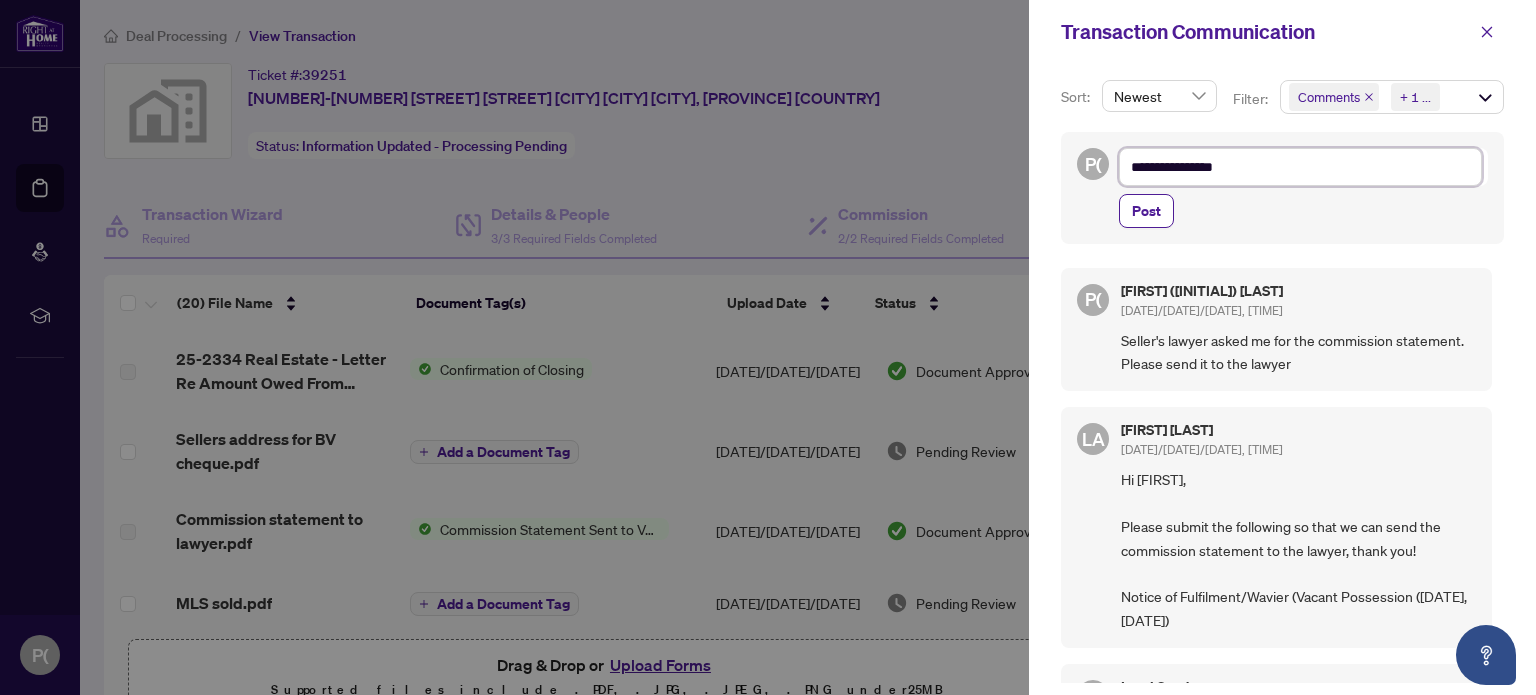 type on "**********" 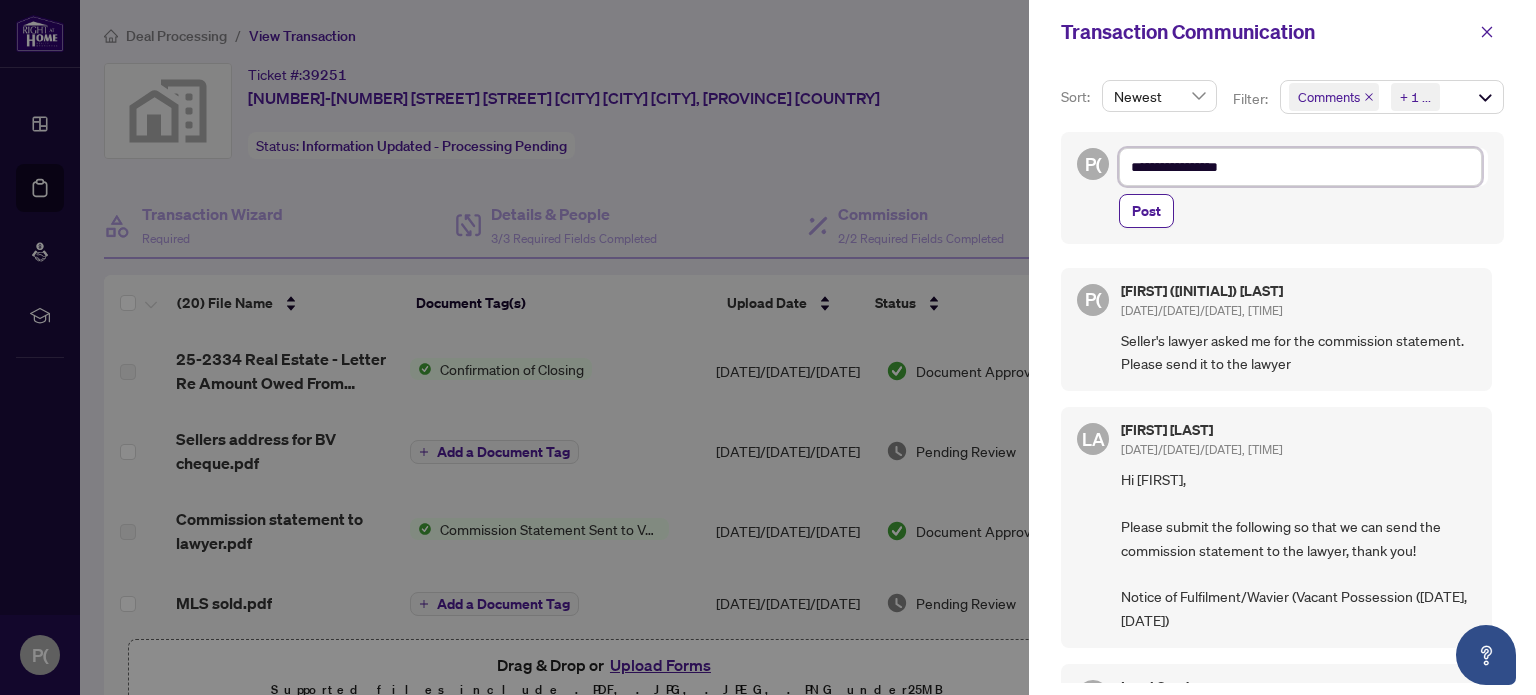 type on "**********" 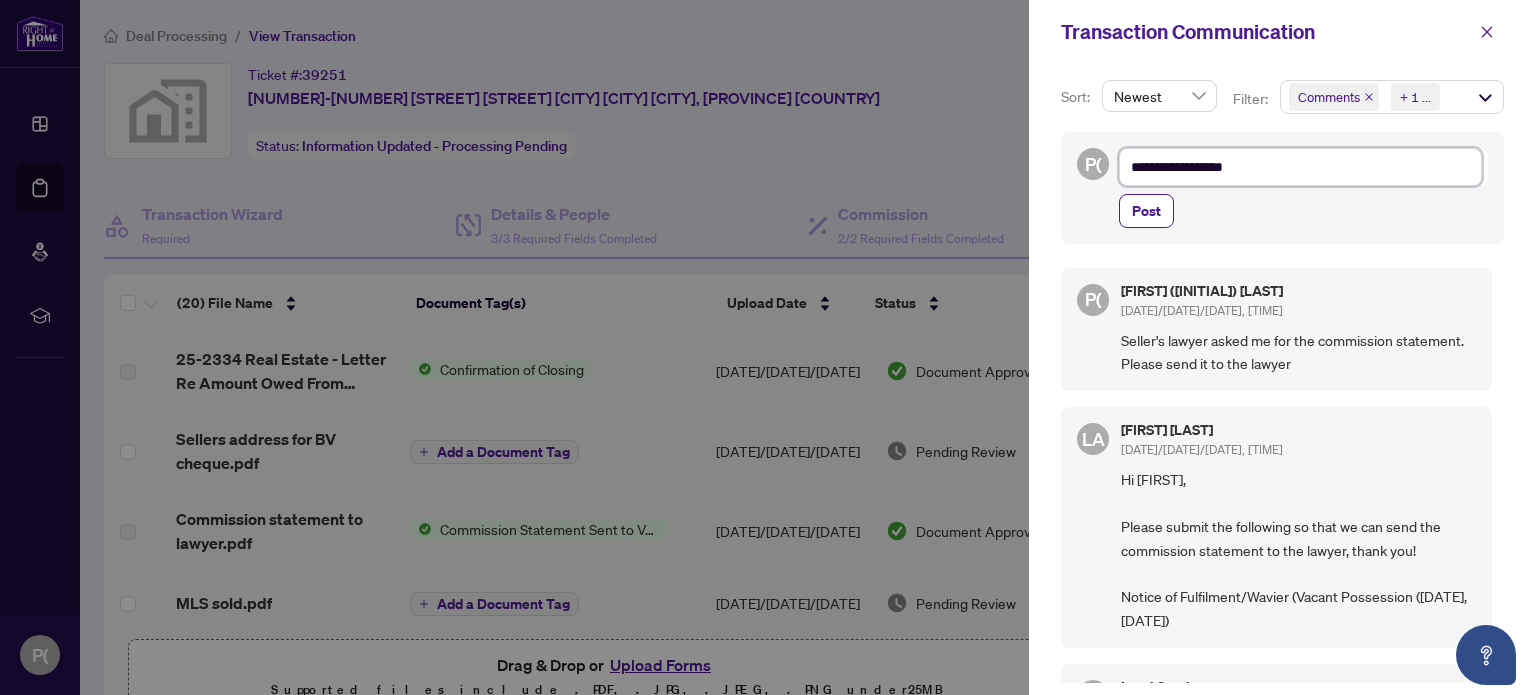 type on "**********" 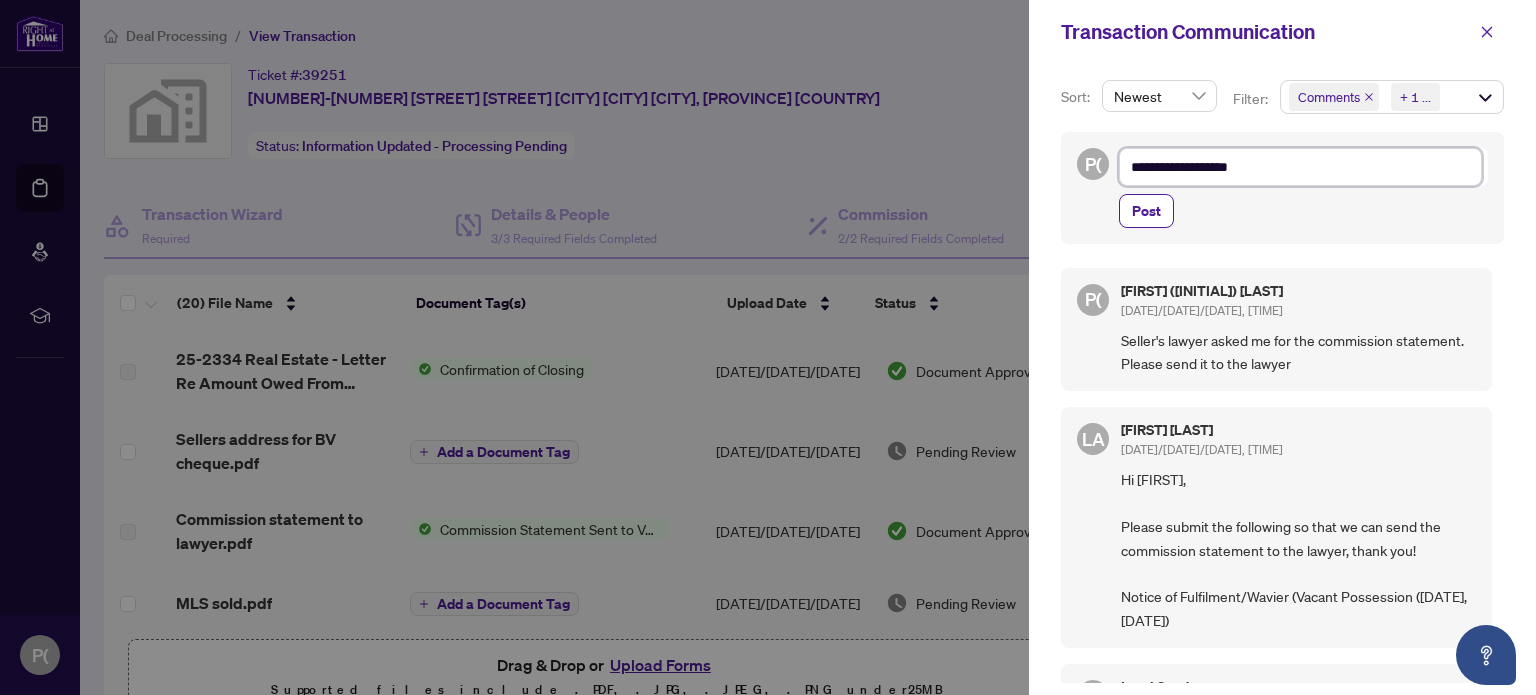 type on "**********" 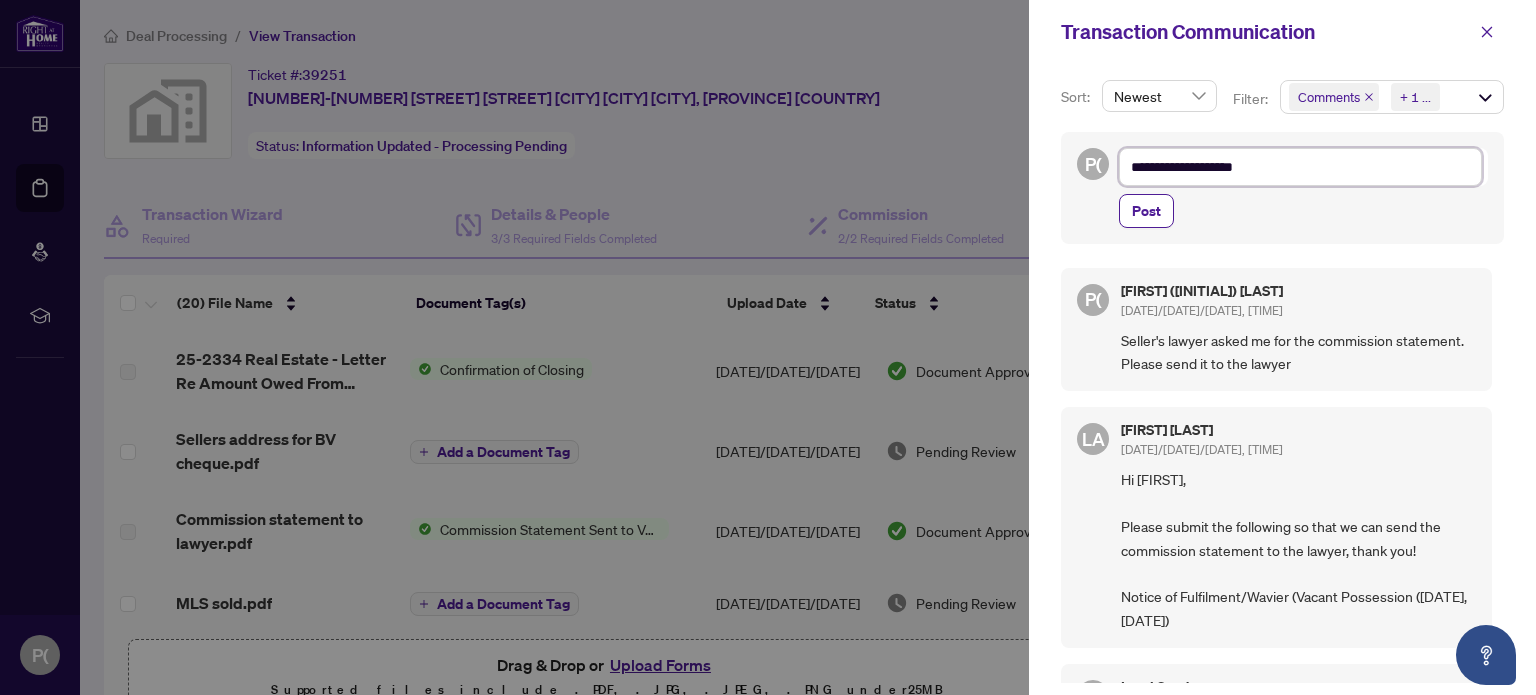 type on "**********" 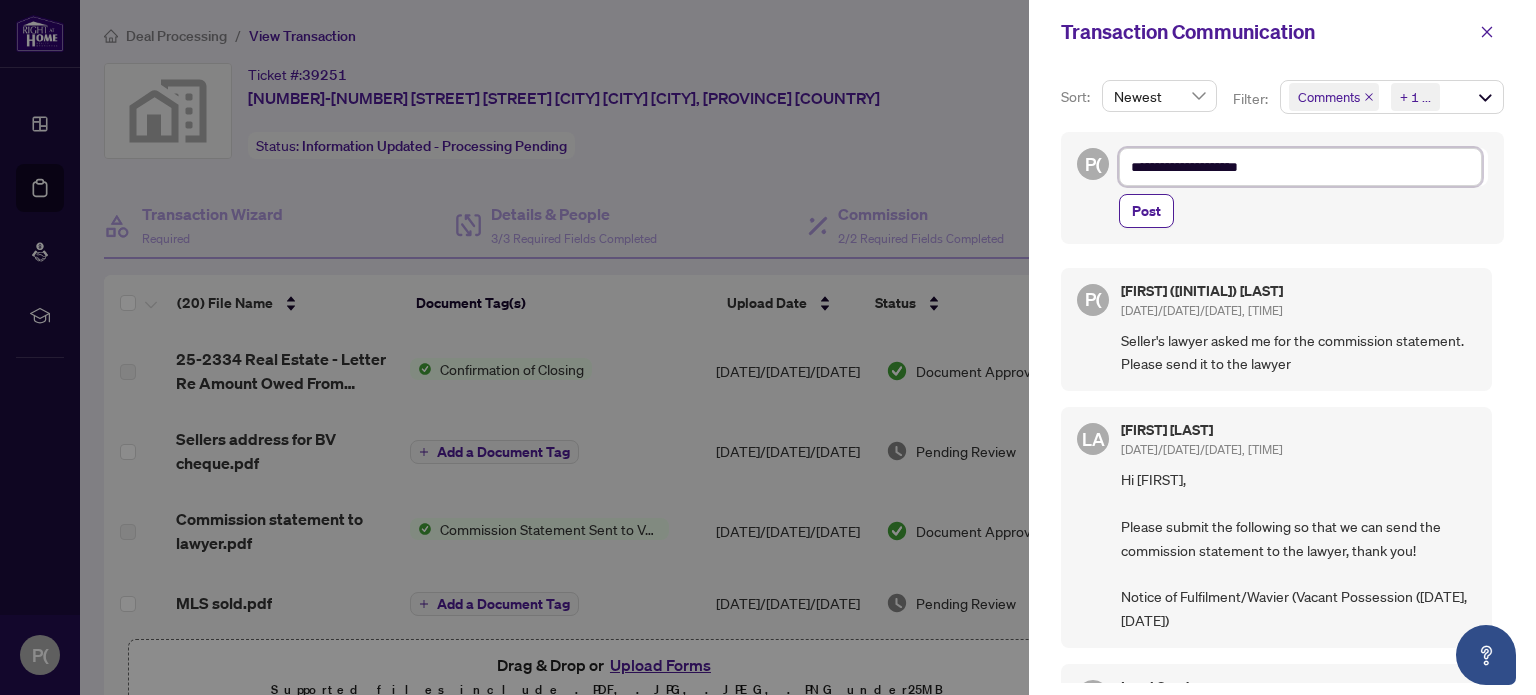 type on "**********" 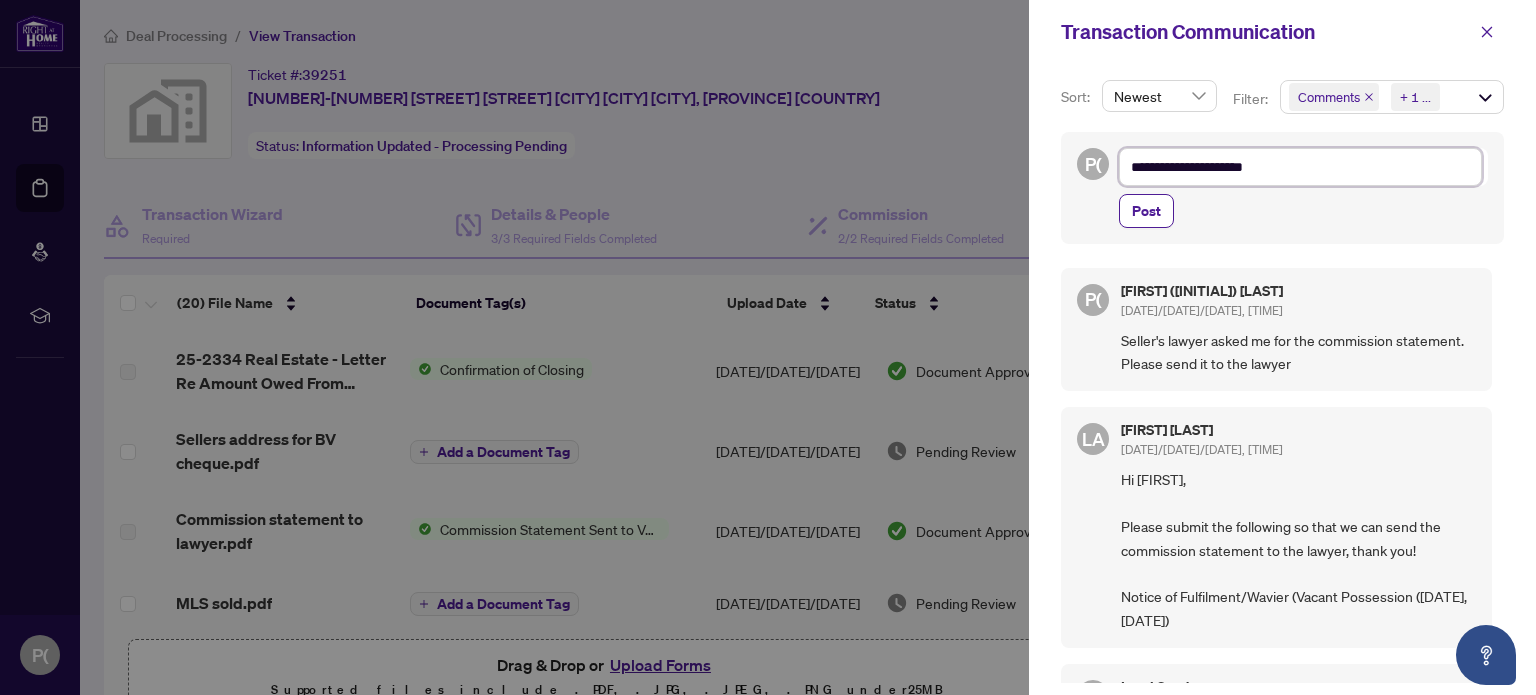 type on "**********" 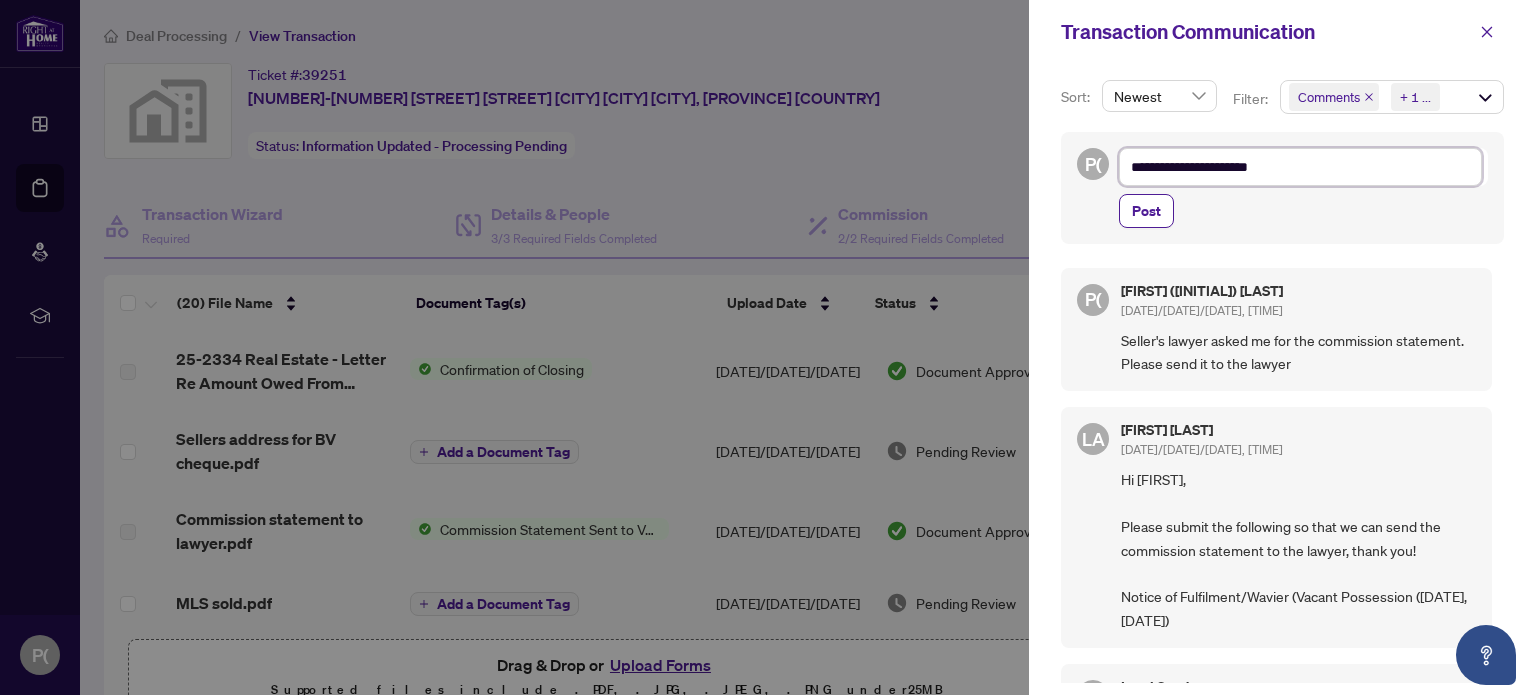 type on "**********" 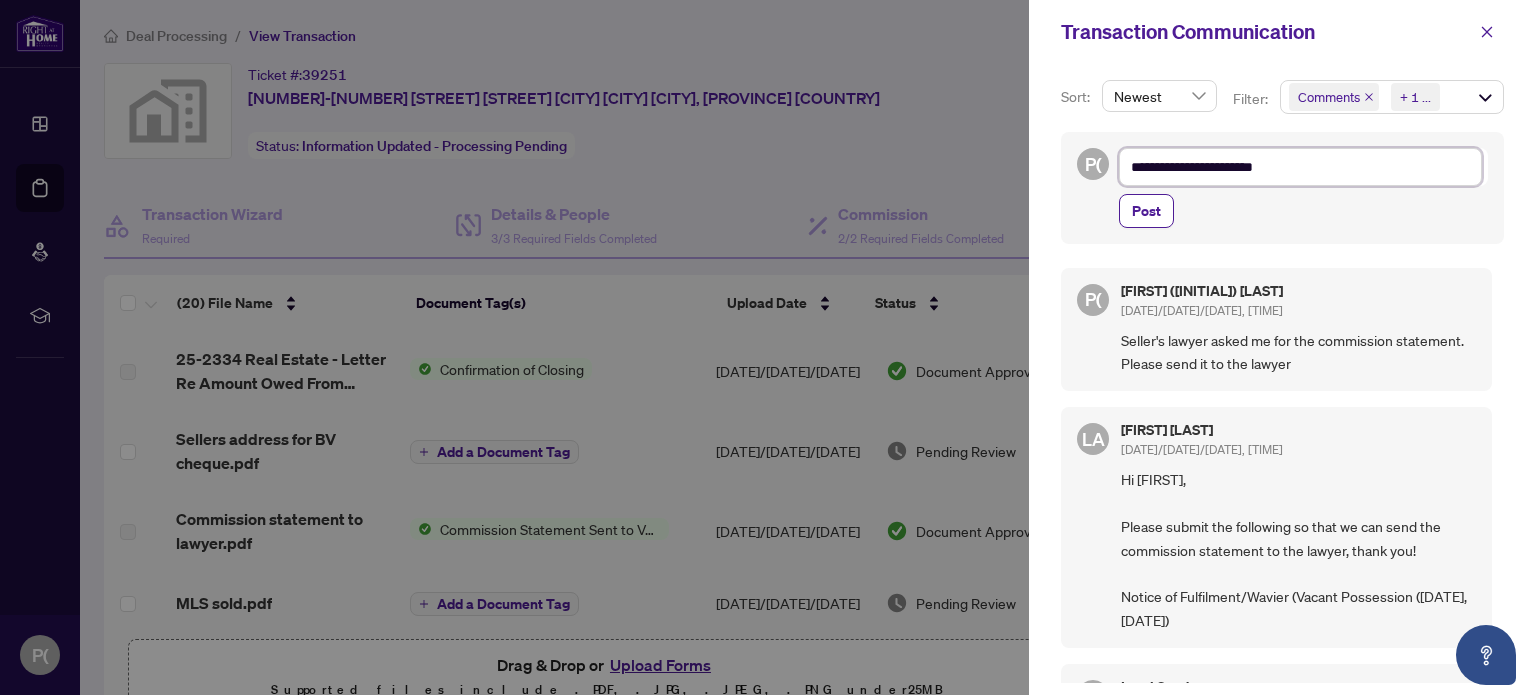 type on "**********" 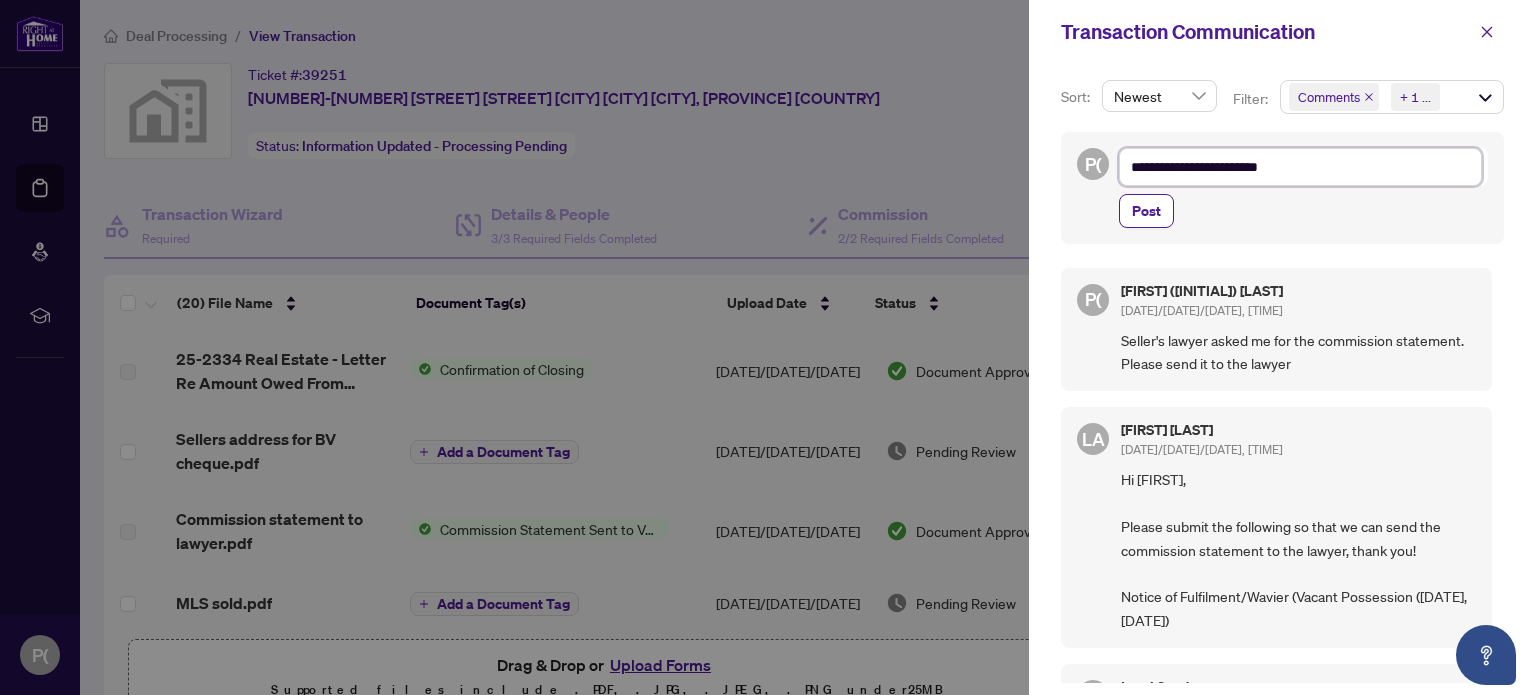 type on "**********" 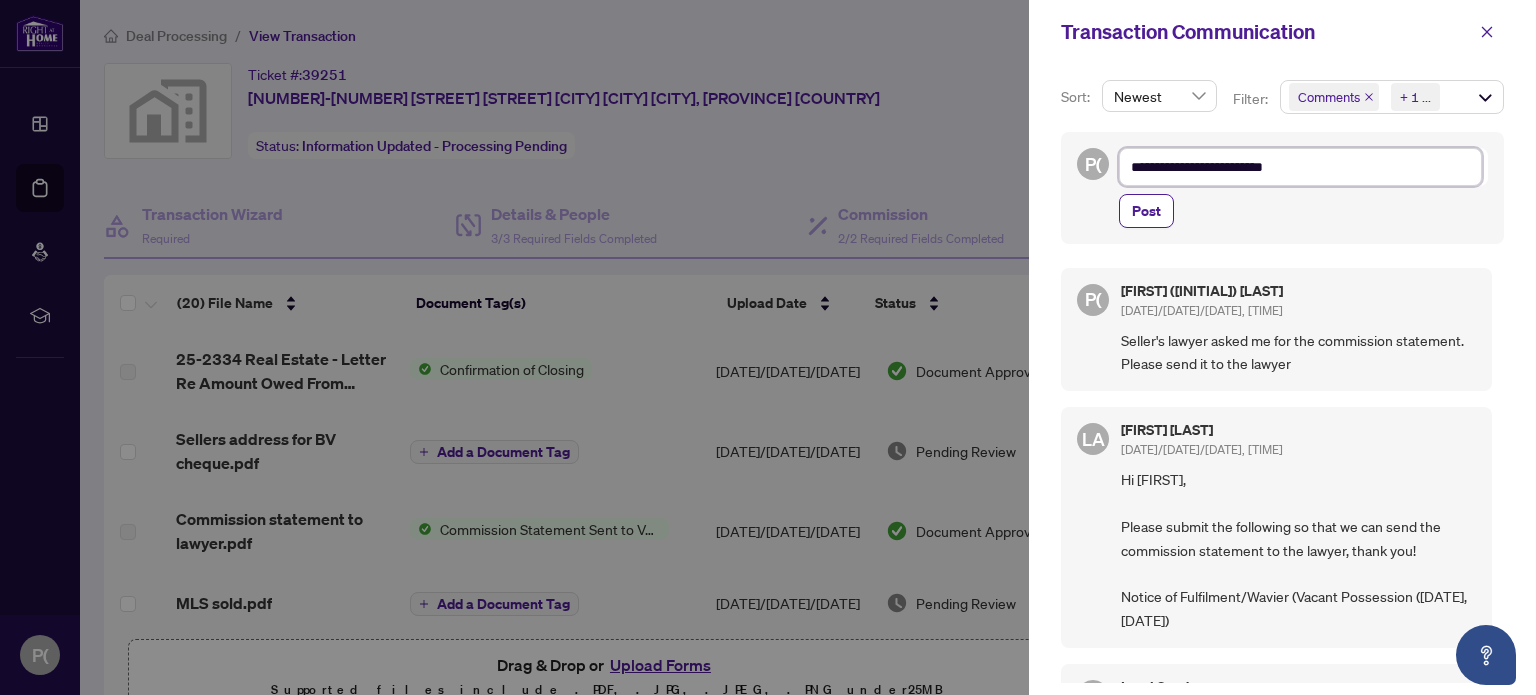 type on "**********" 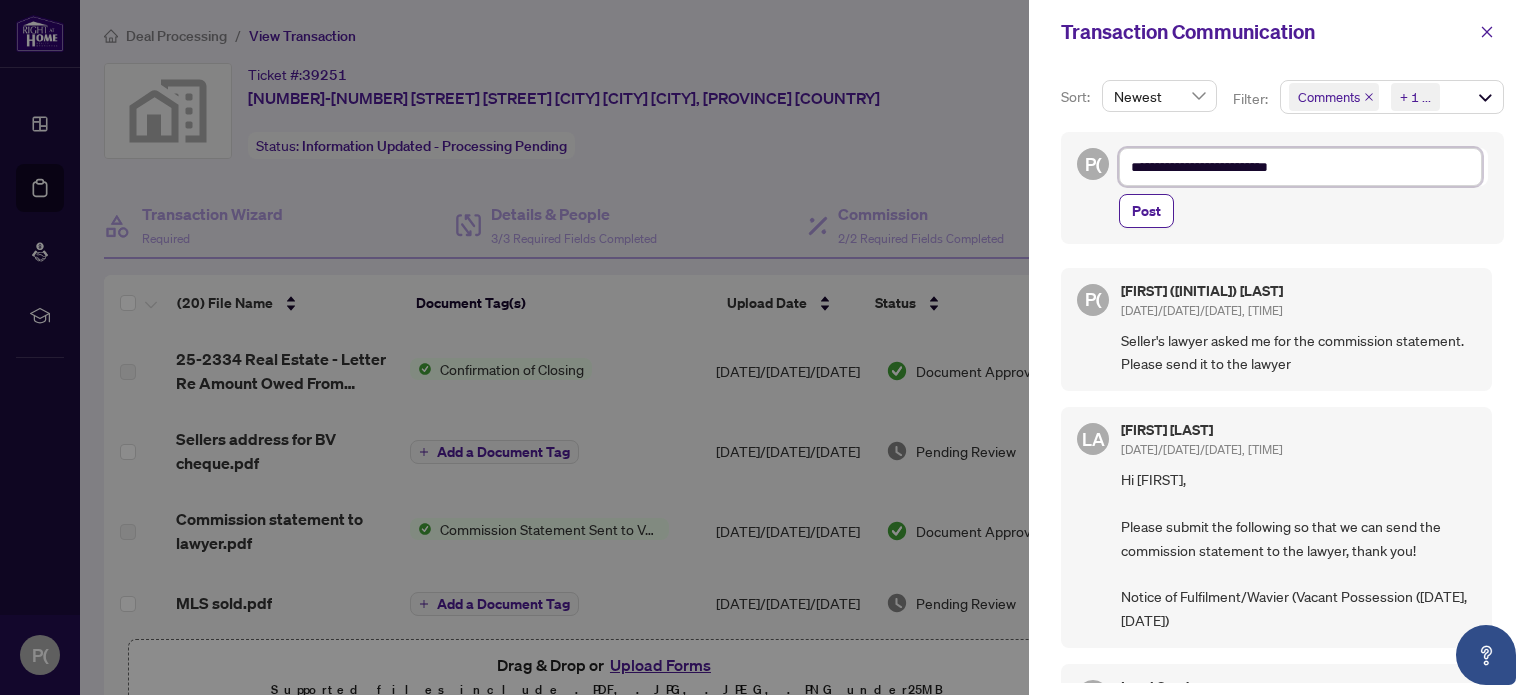 type on "**********" 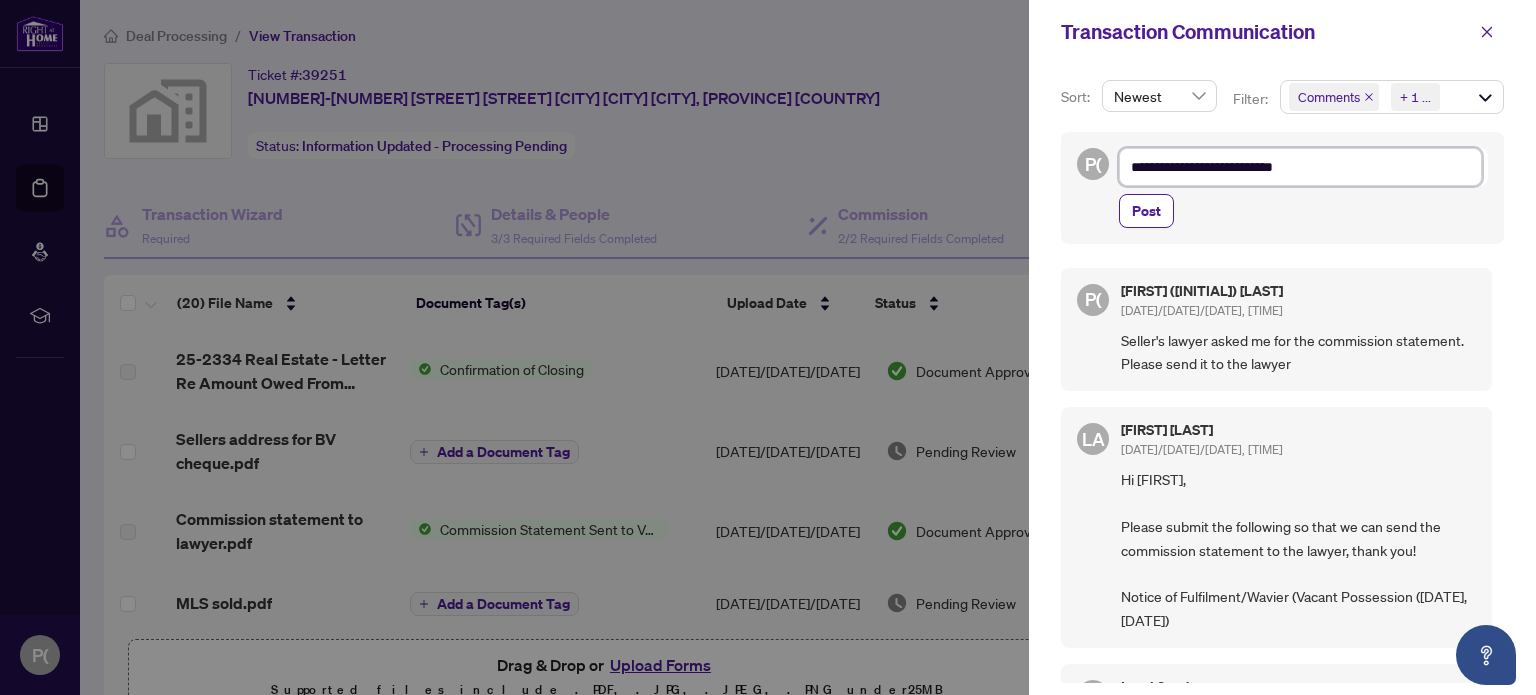 type on "**********" 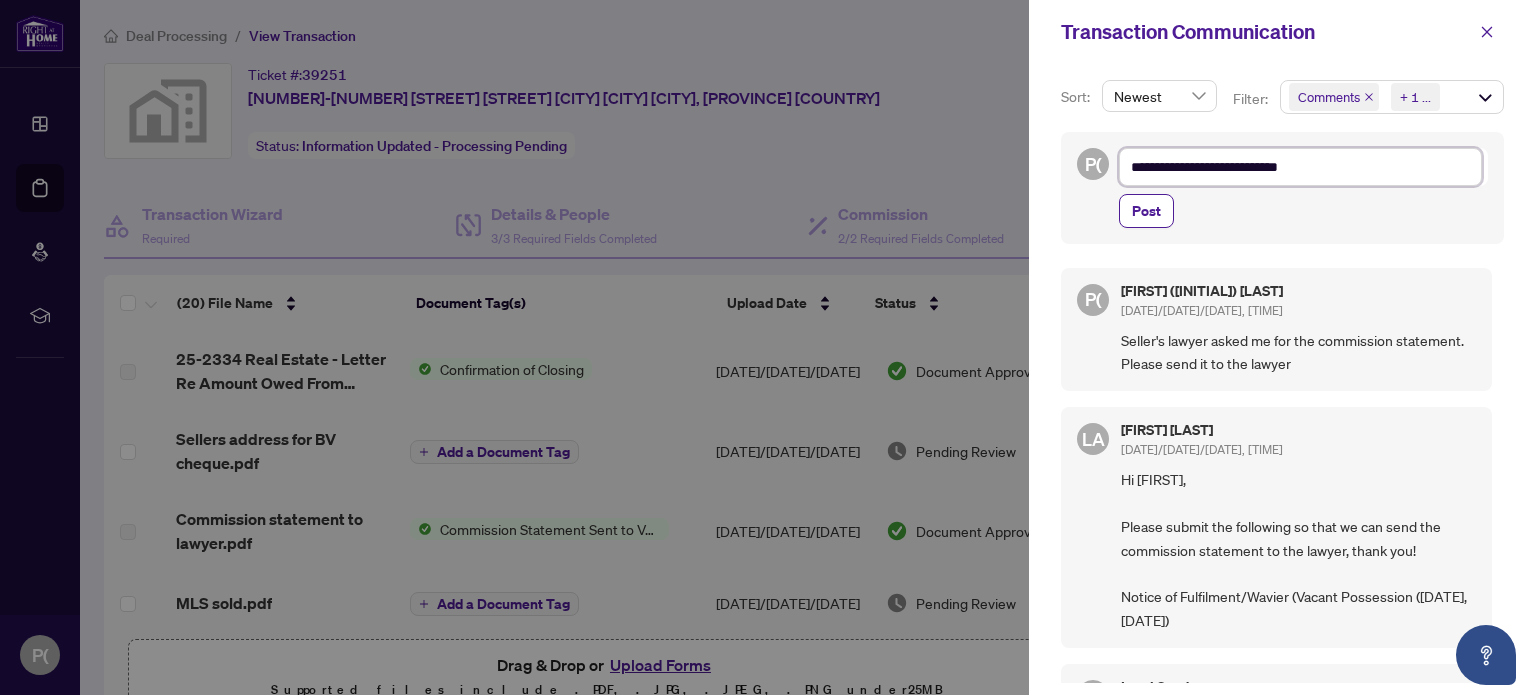 type on "**********" 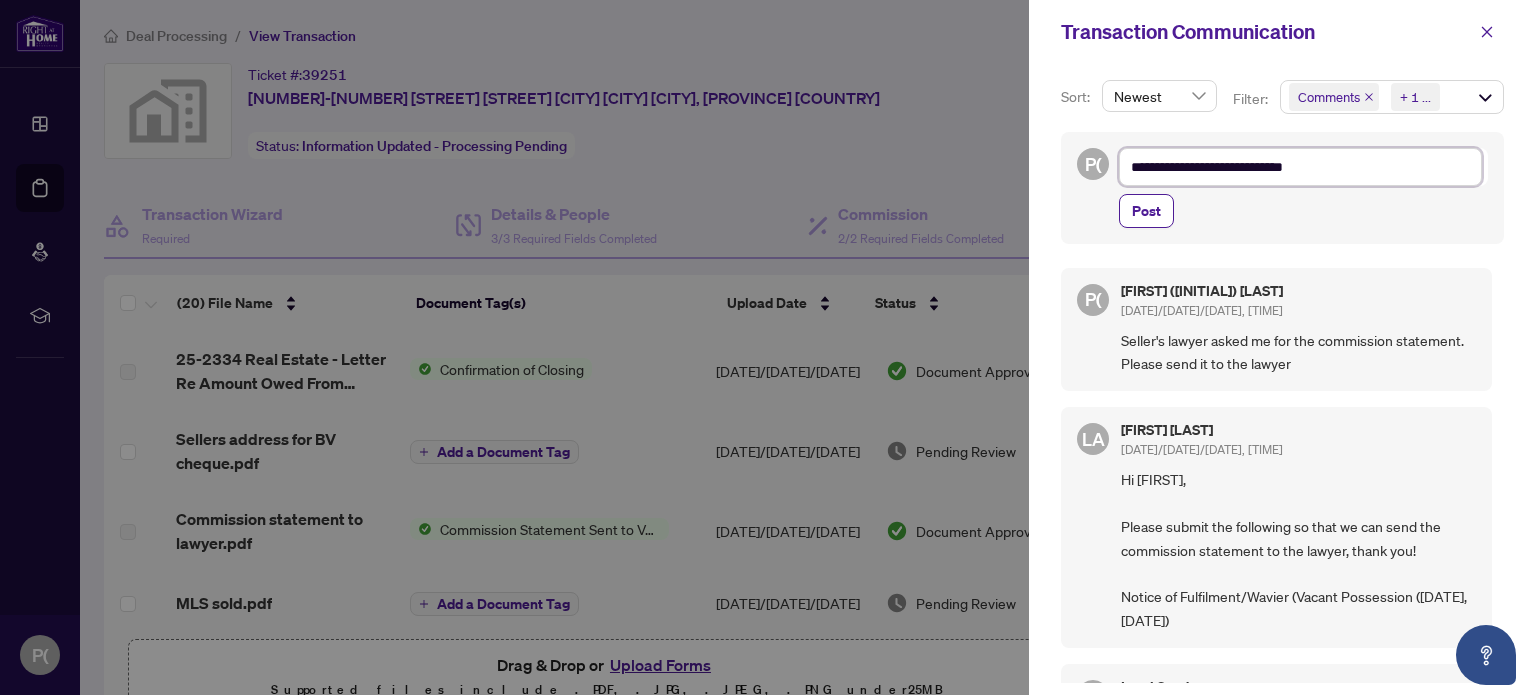 type on "**********" 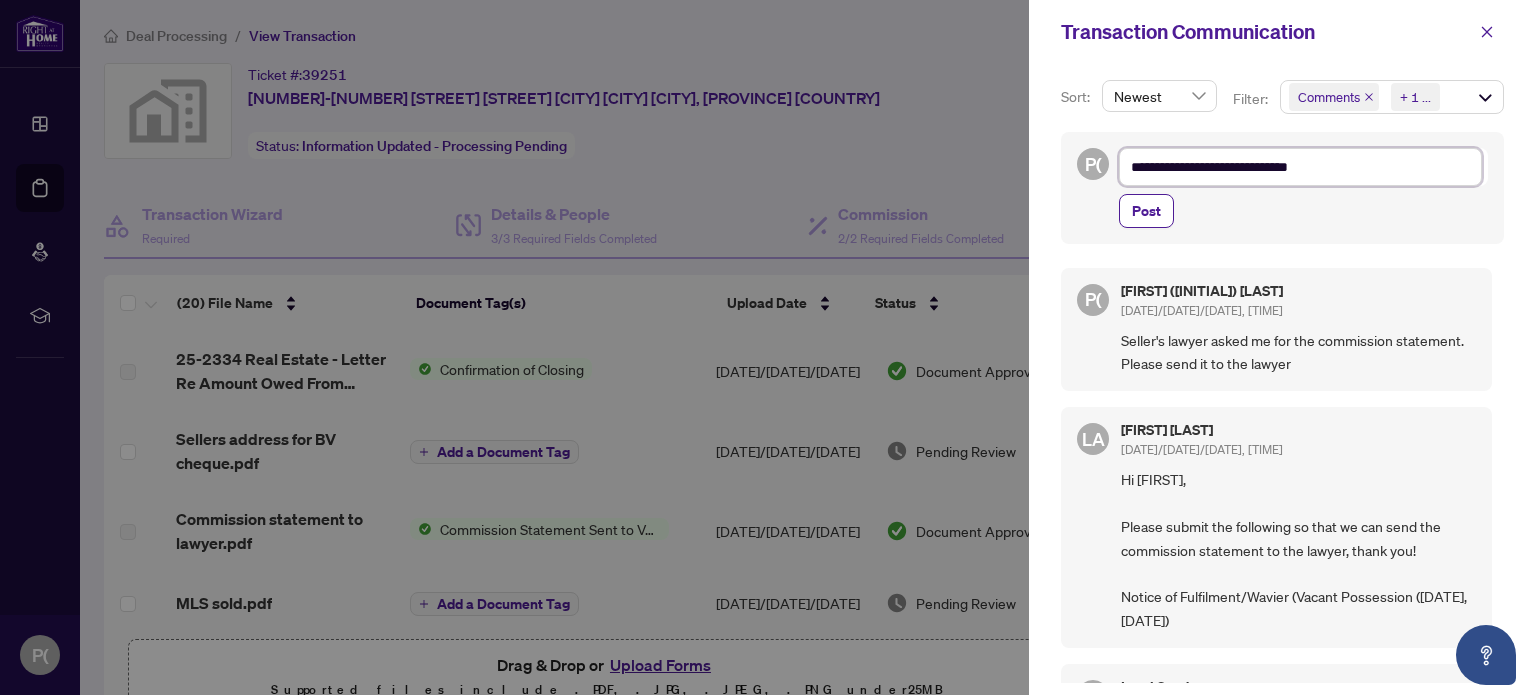 type on "**********" 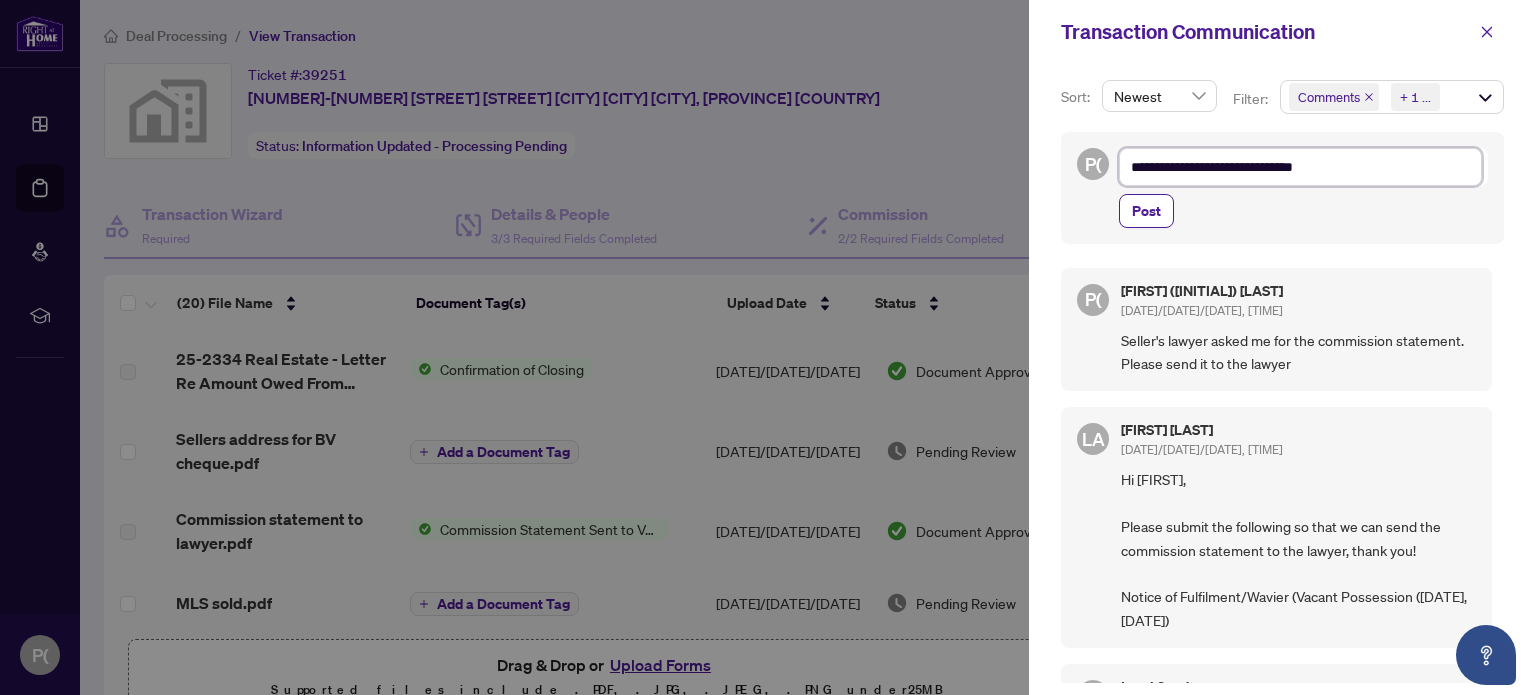 type on "**********" 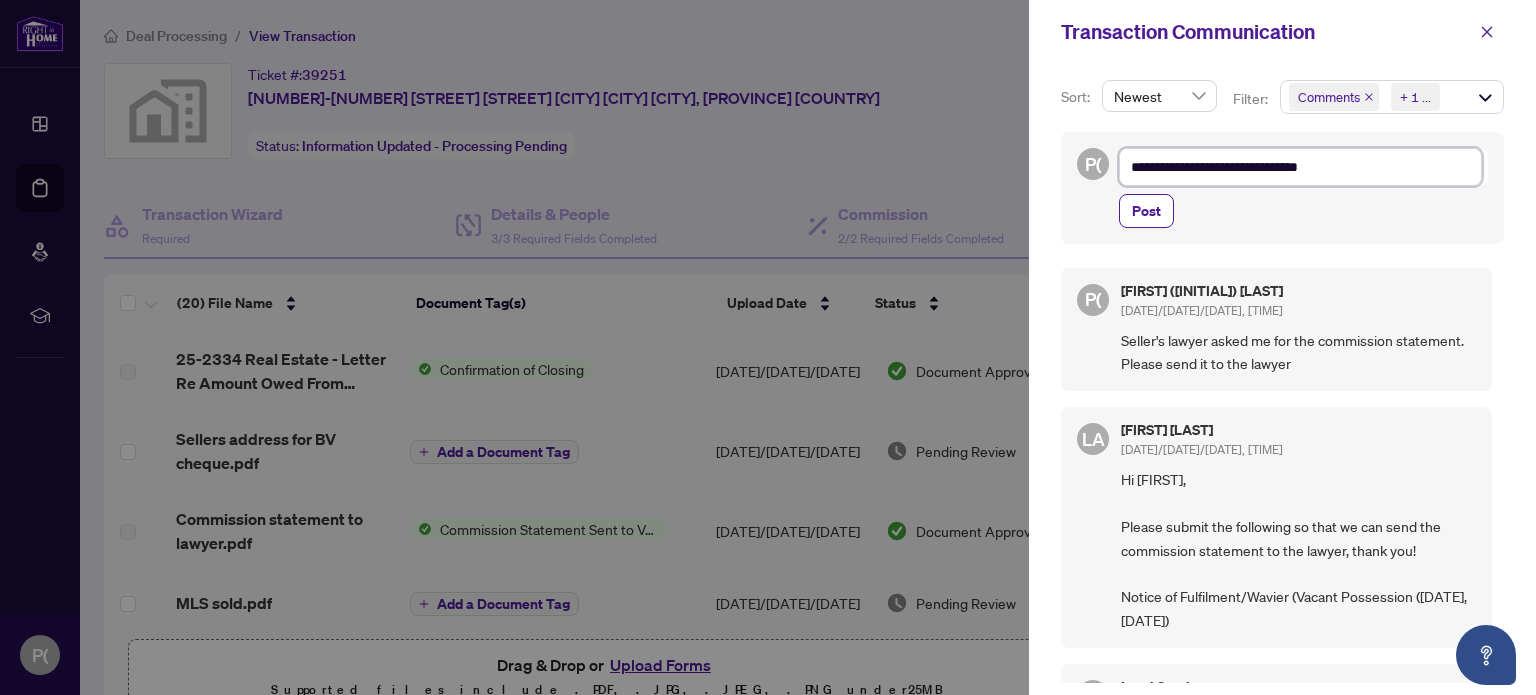 type on "**********" 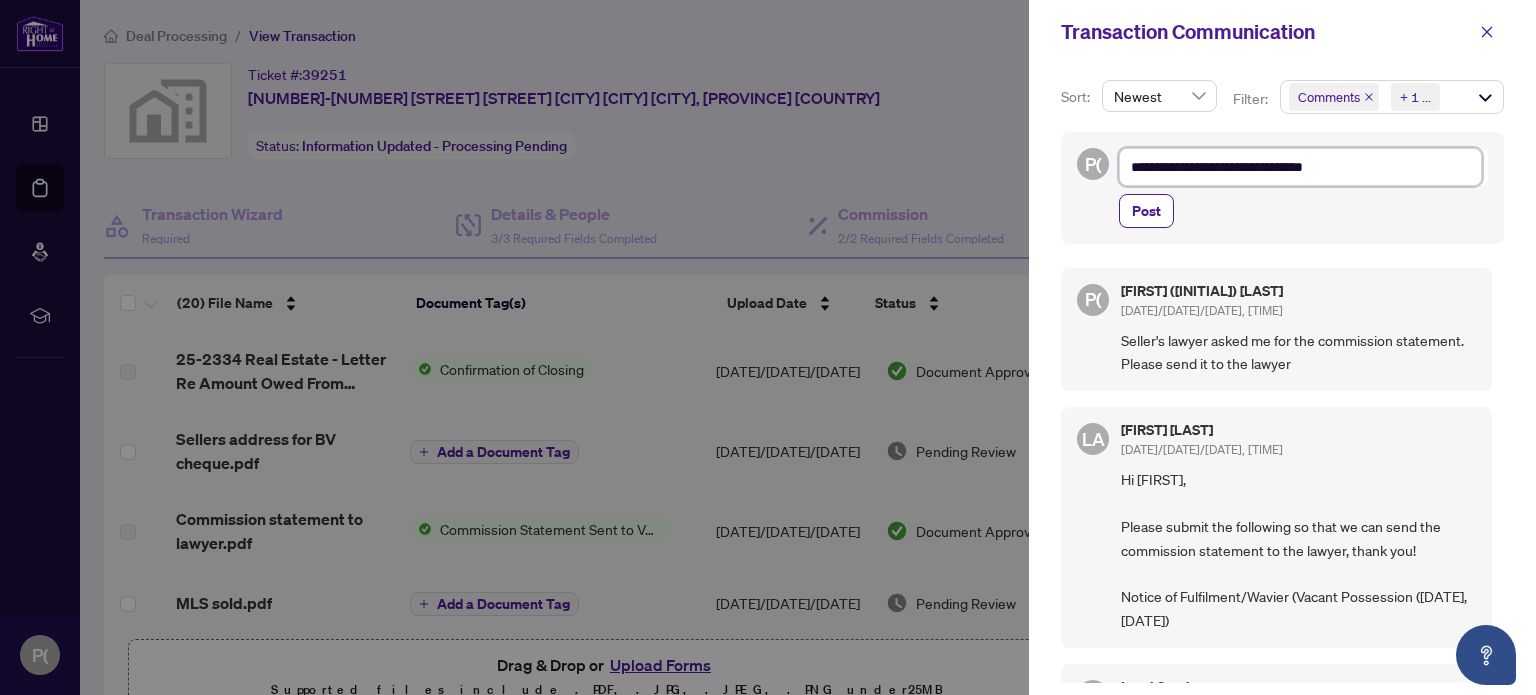 type on "**********" 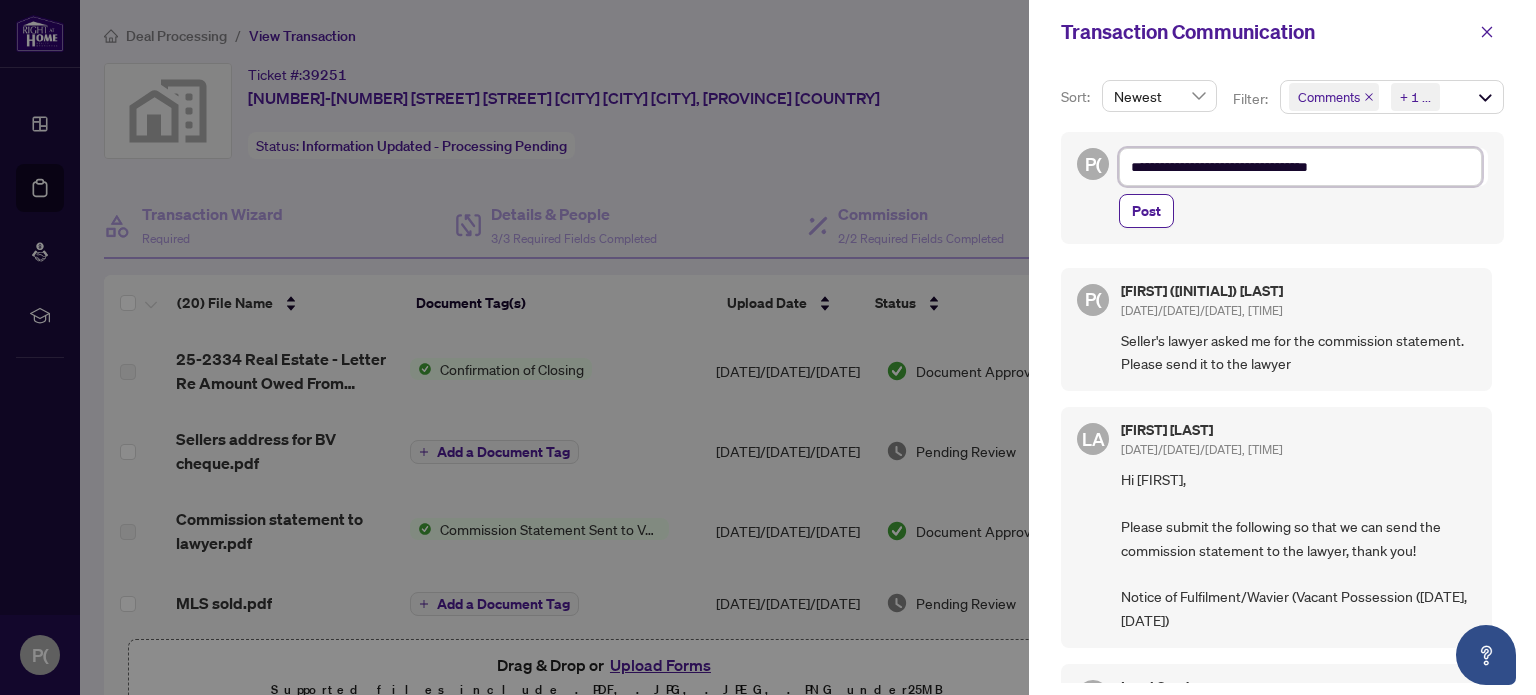 type on "**********" 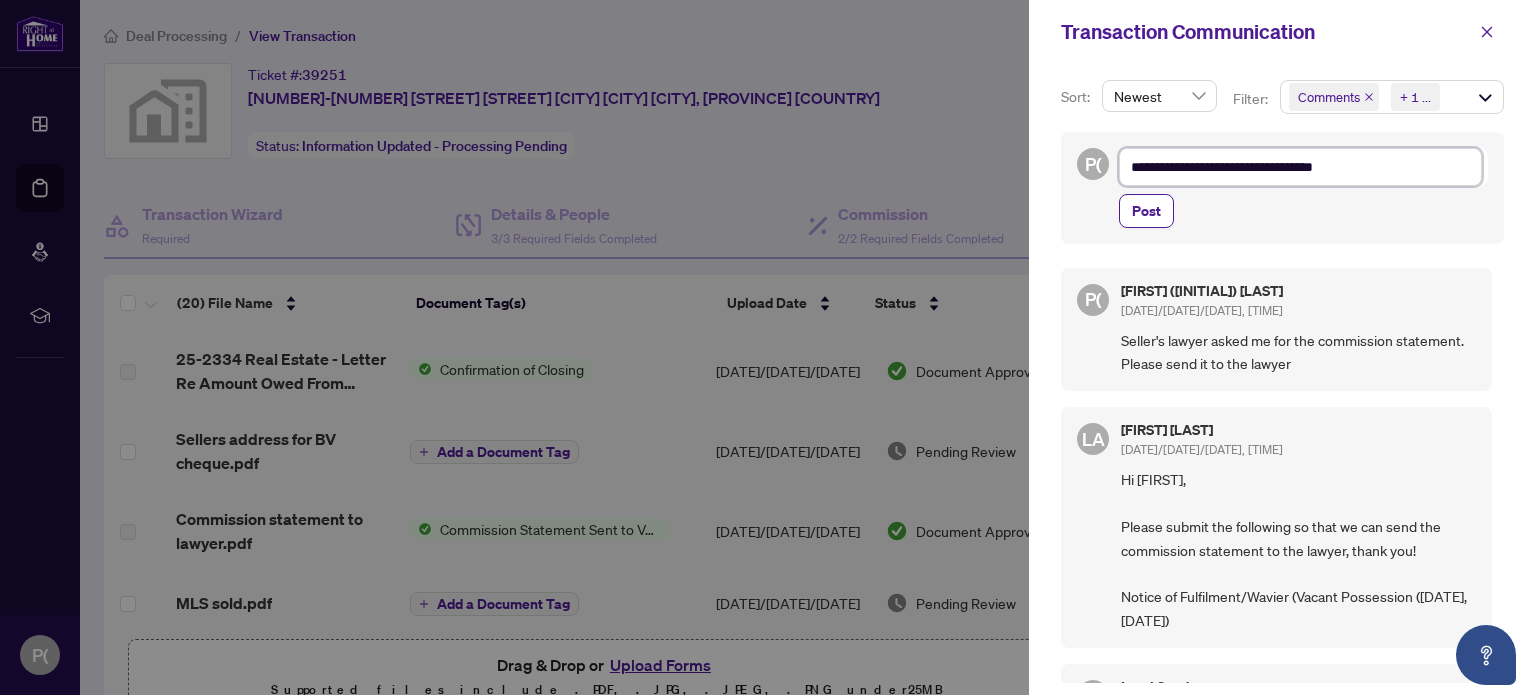 type on "**********" 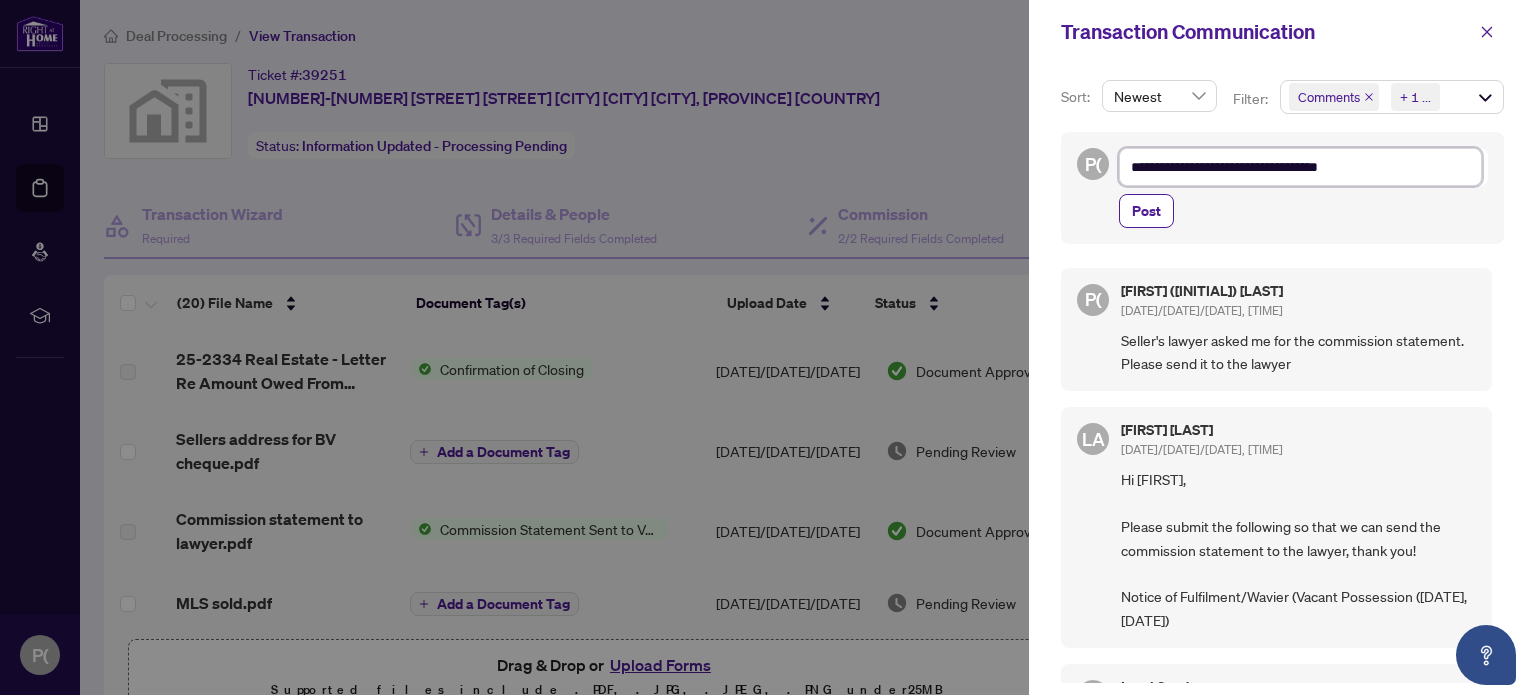 type on "**********" 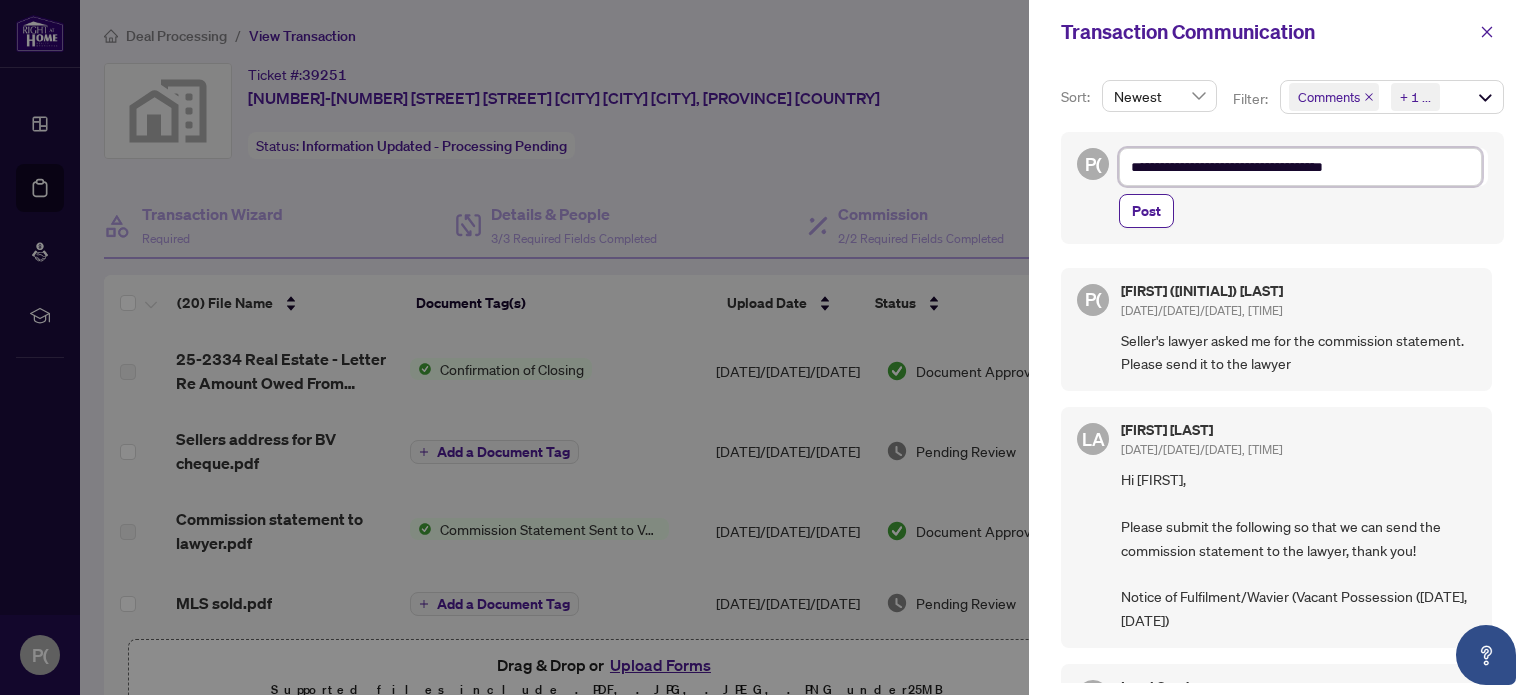 type on "**********" 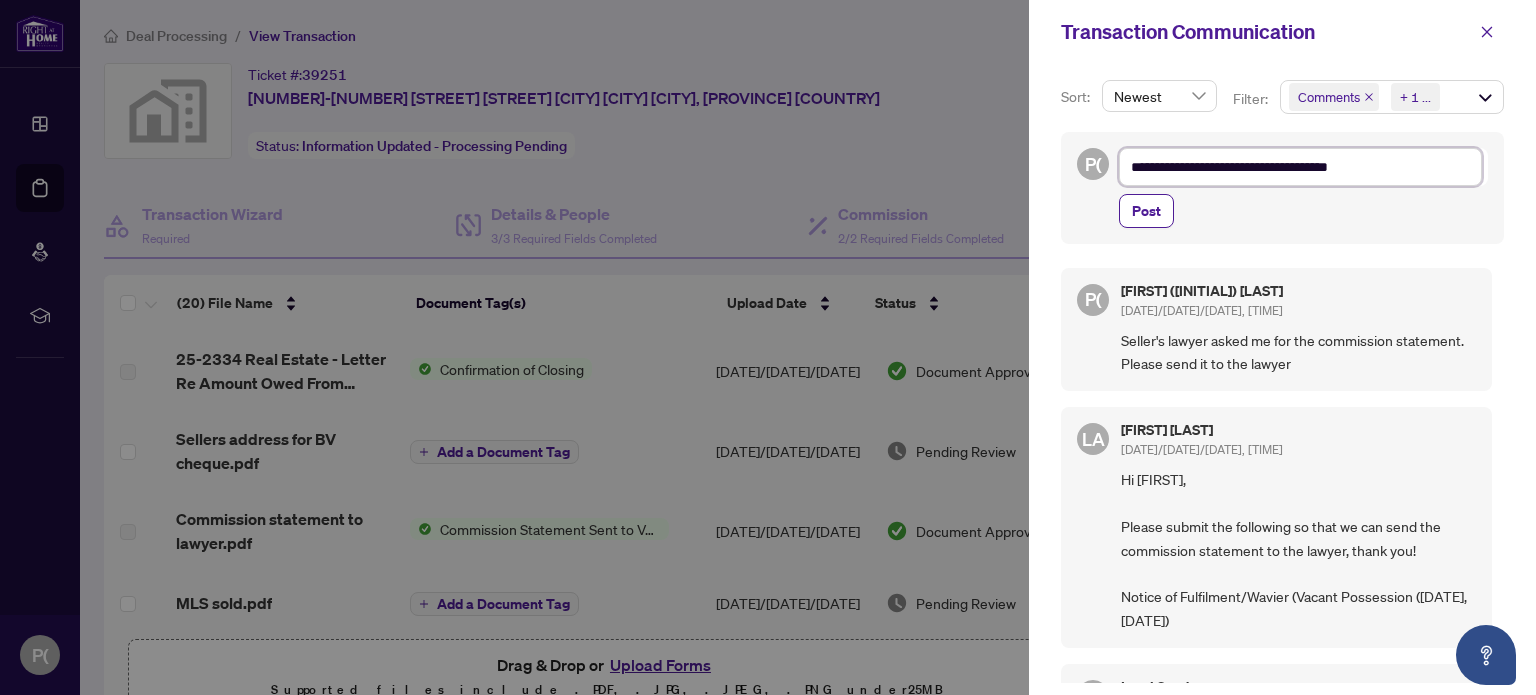 type on "**********" 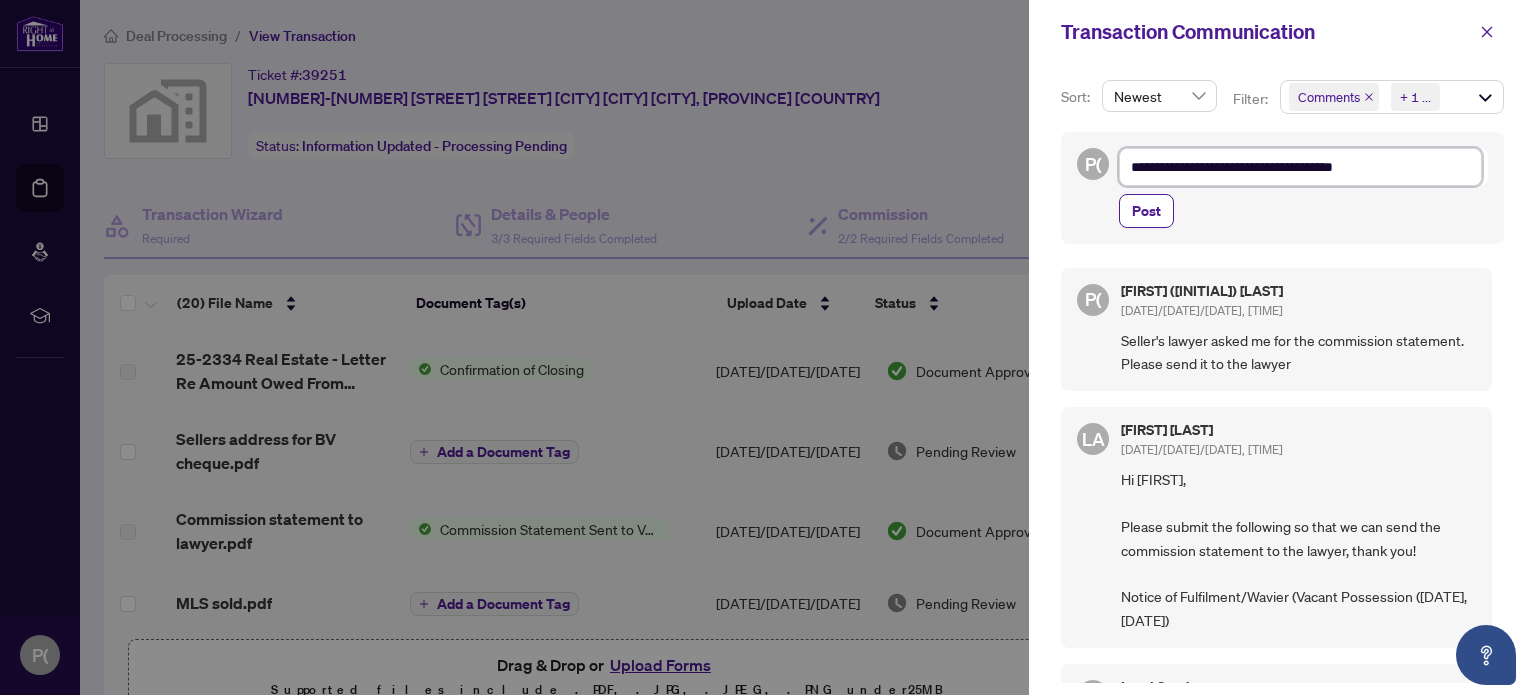 type on "**********" 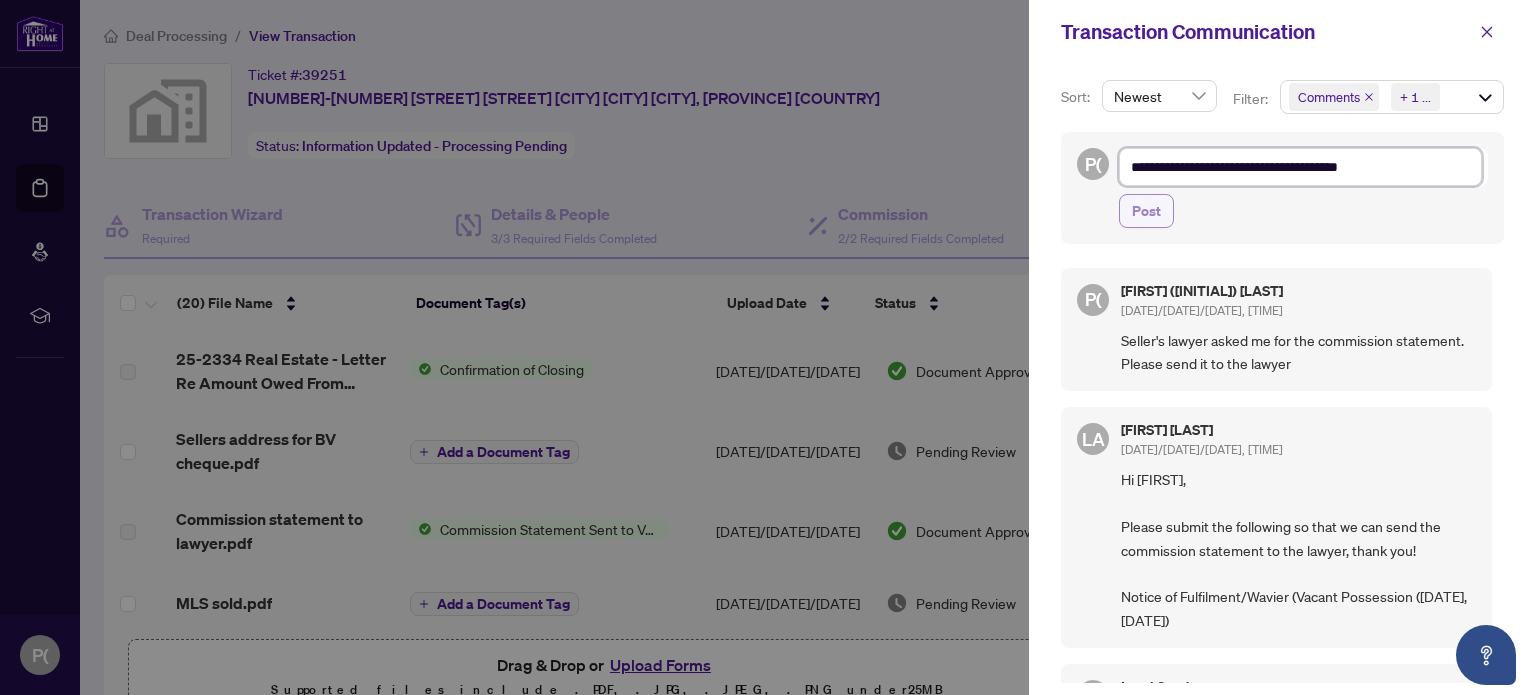 type on "**********" 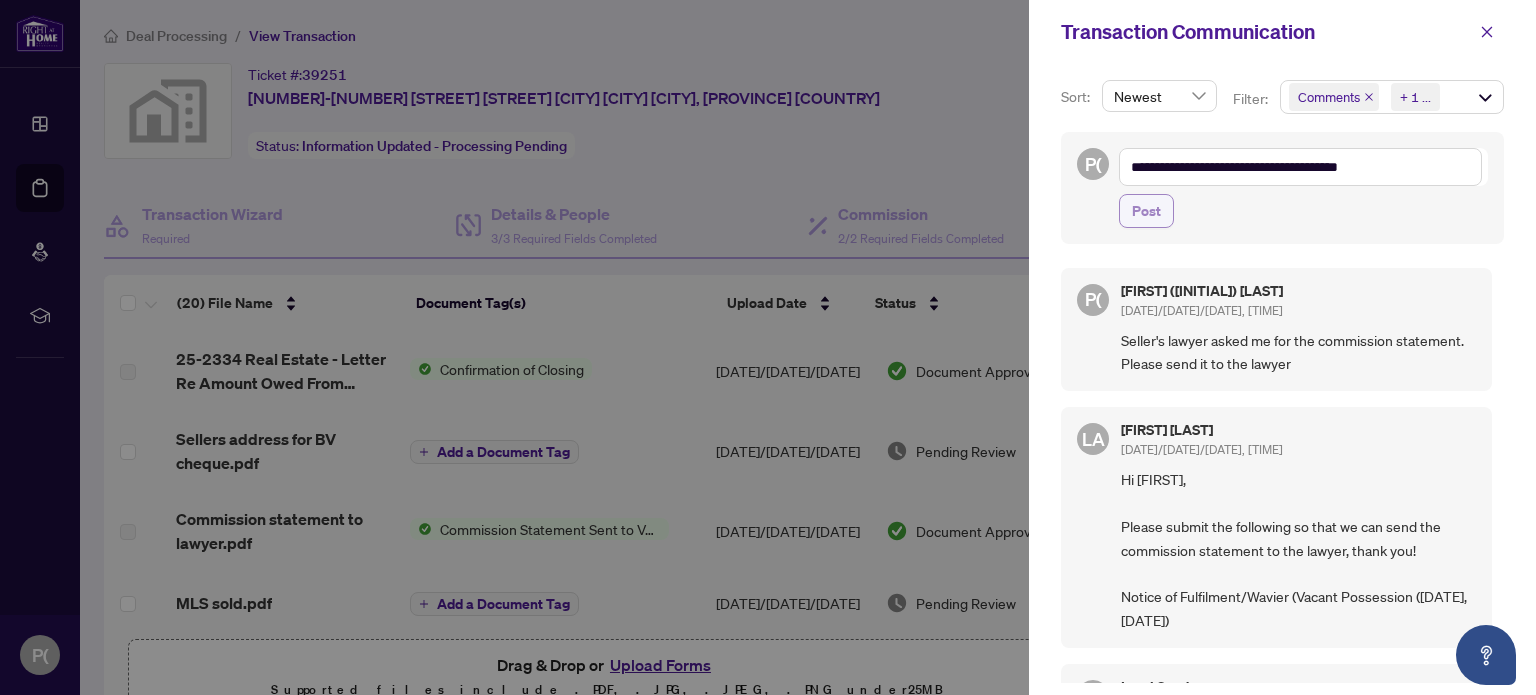 click on "Post" at bounding box center (1146, 211) 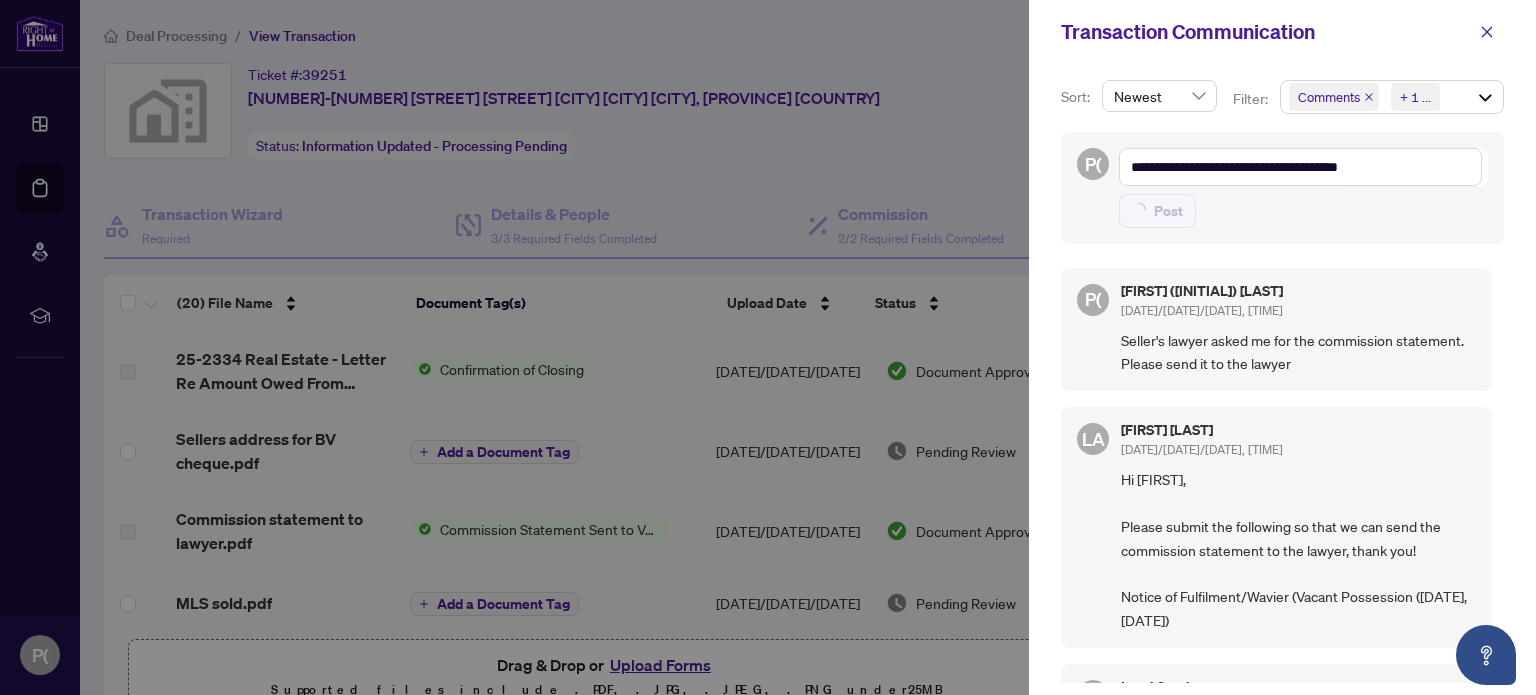 type 